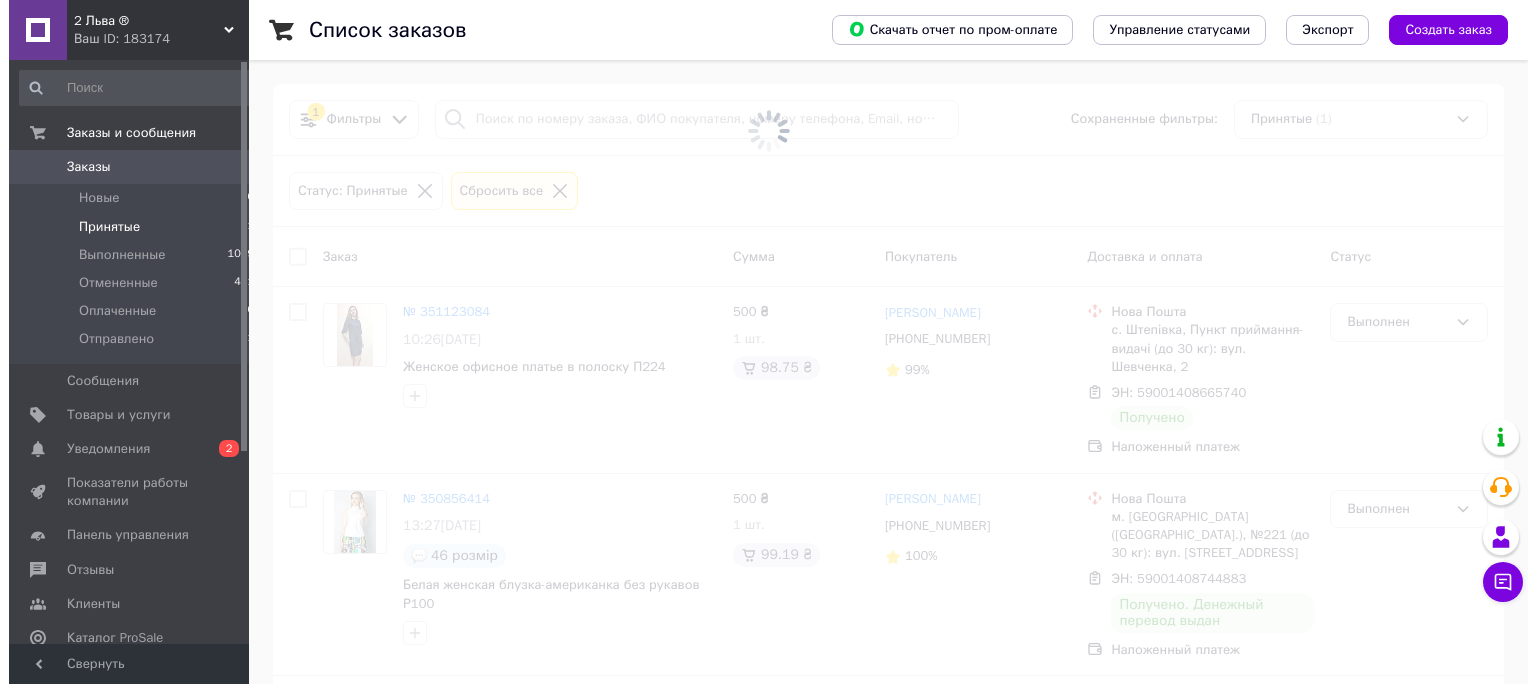 scroll, scrollTop: 0, scrollLeft: 0, axis: both 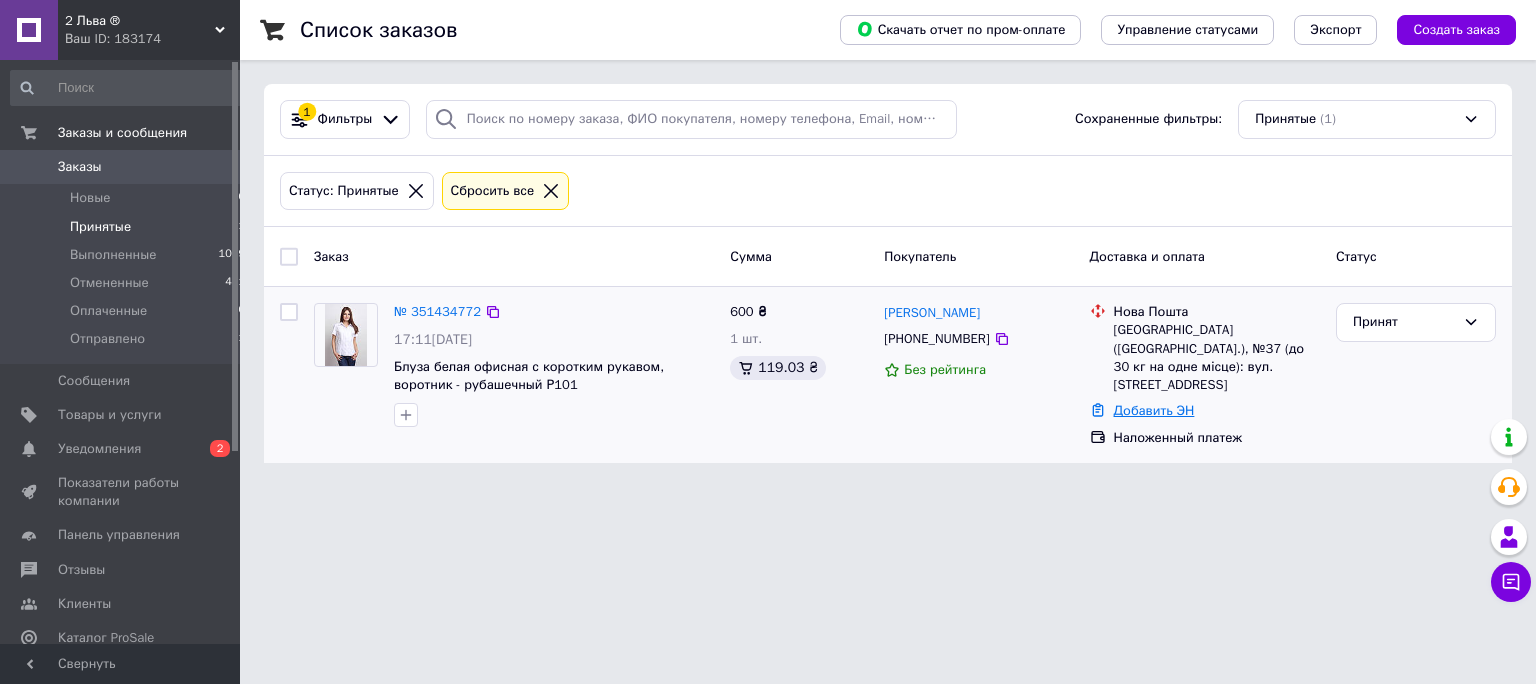 click on "Добавить ЭН" at bounding box center [1154, 410] 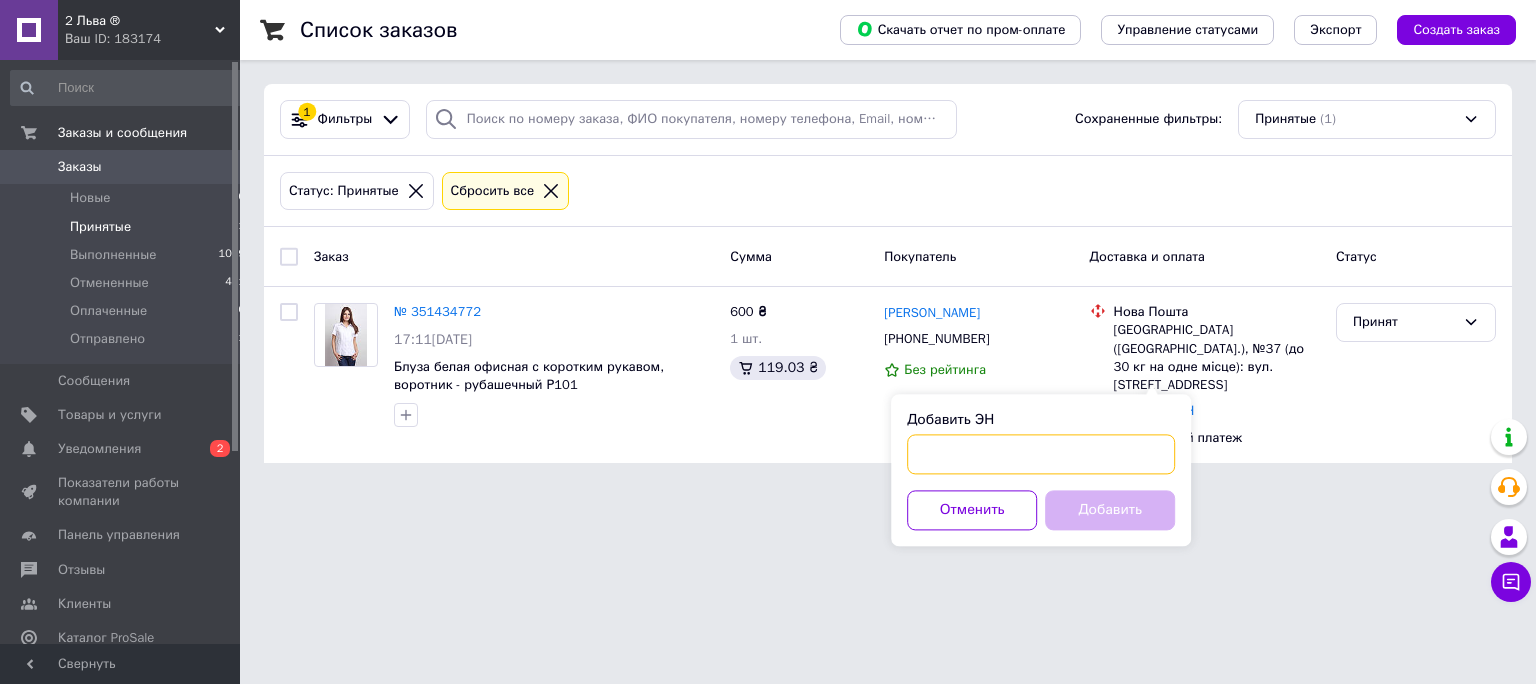 click on "Добавить ЭН" at bounding box center [1041, 454] 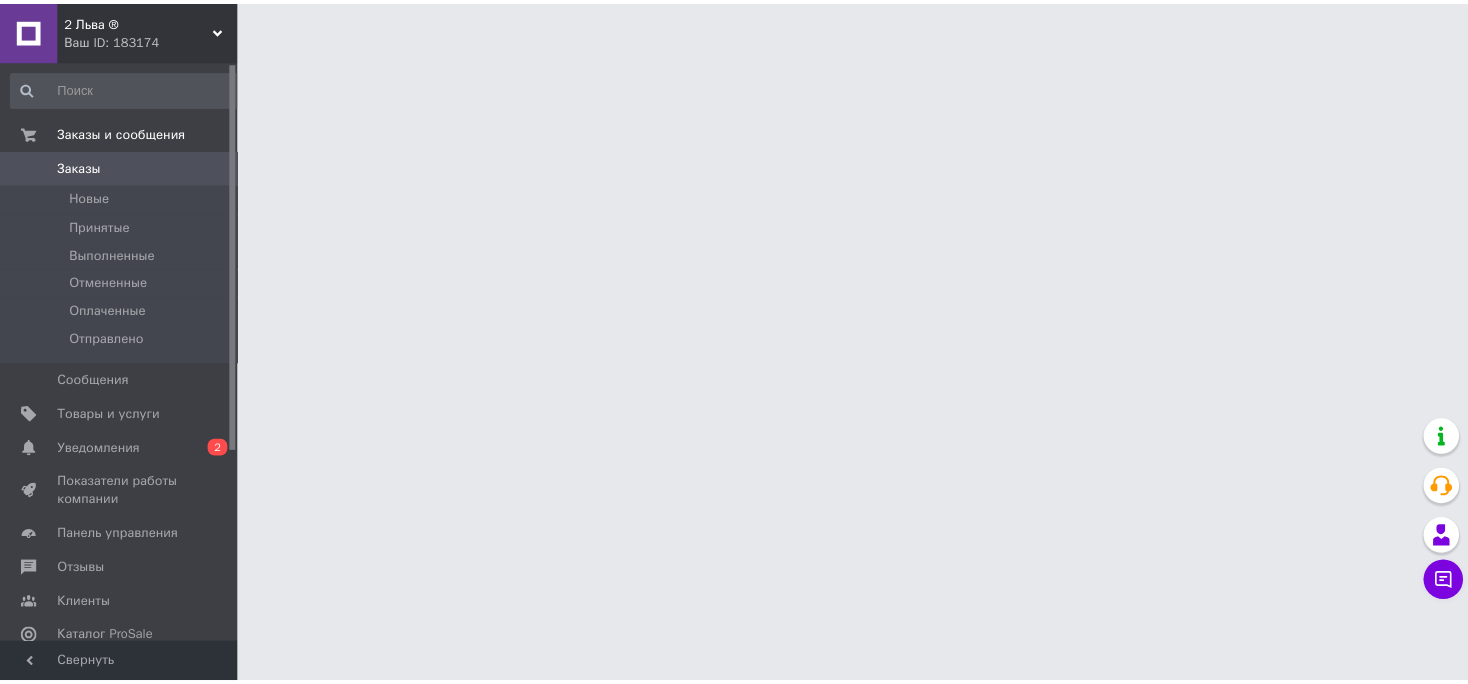 scroll, scrollTop: 0, scrollLeft: 0, axis: both 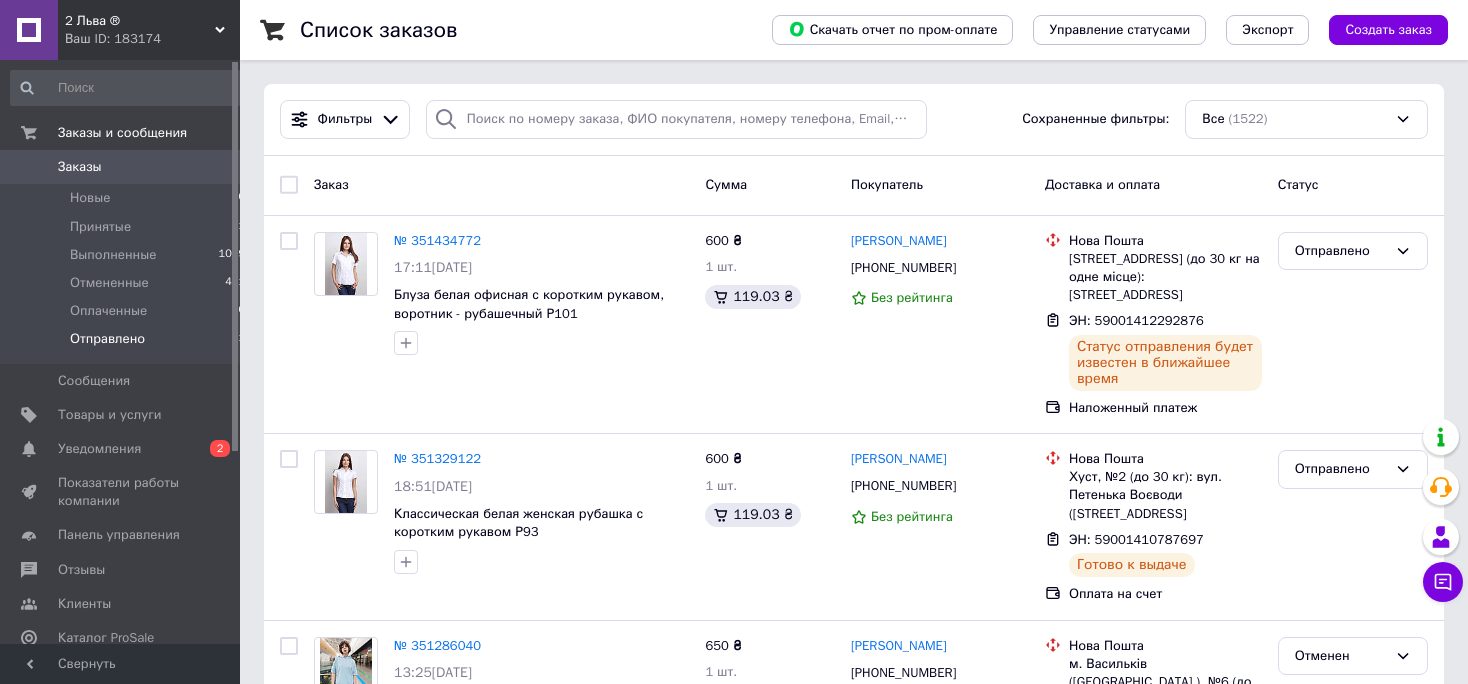 click on "Отправлено" at bounding box center [107, 339] 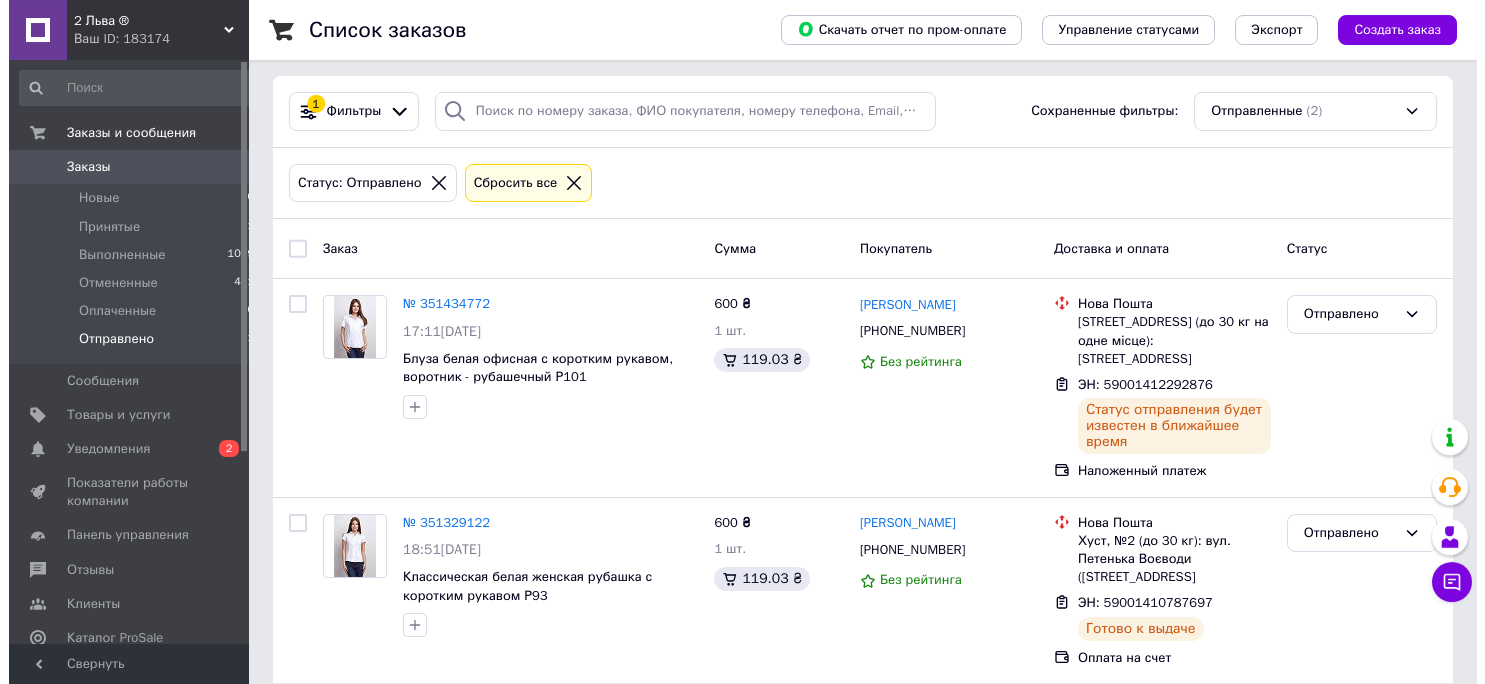 scroll, scrollTop: 0, scrollLeft: 0, axis: both 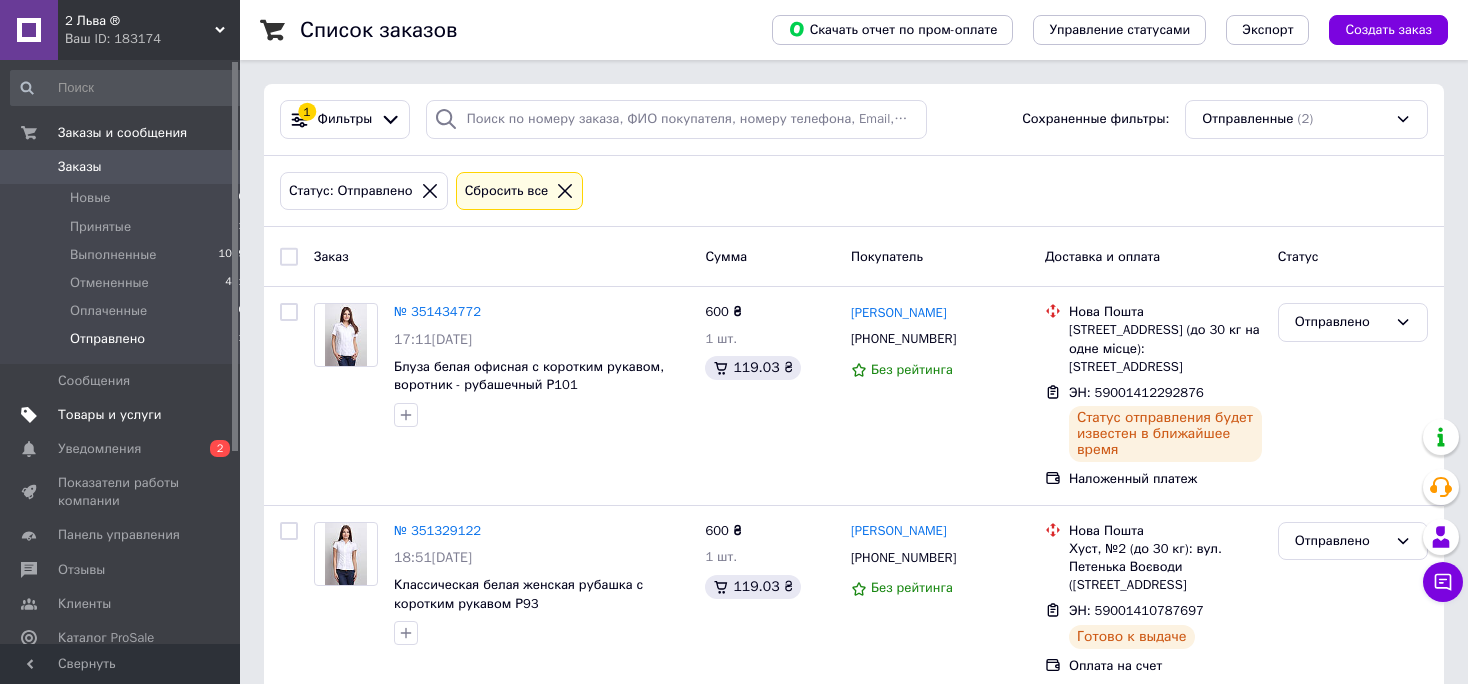click on "Товары и услуги" at bounding box center [110, 415] 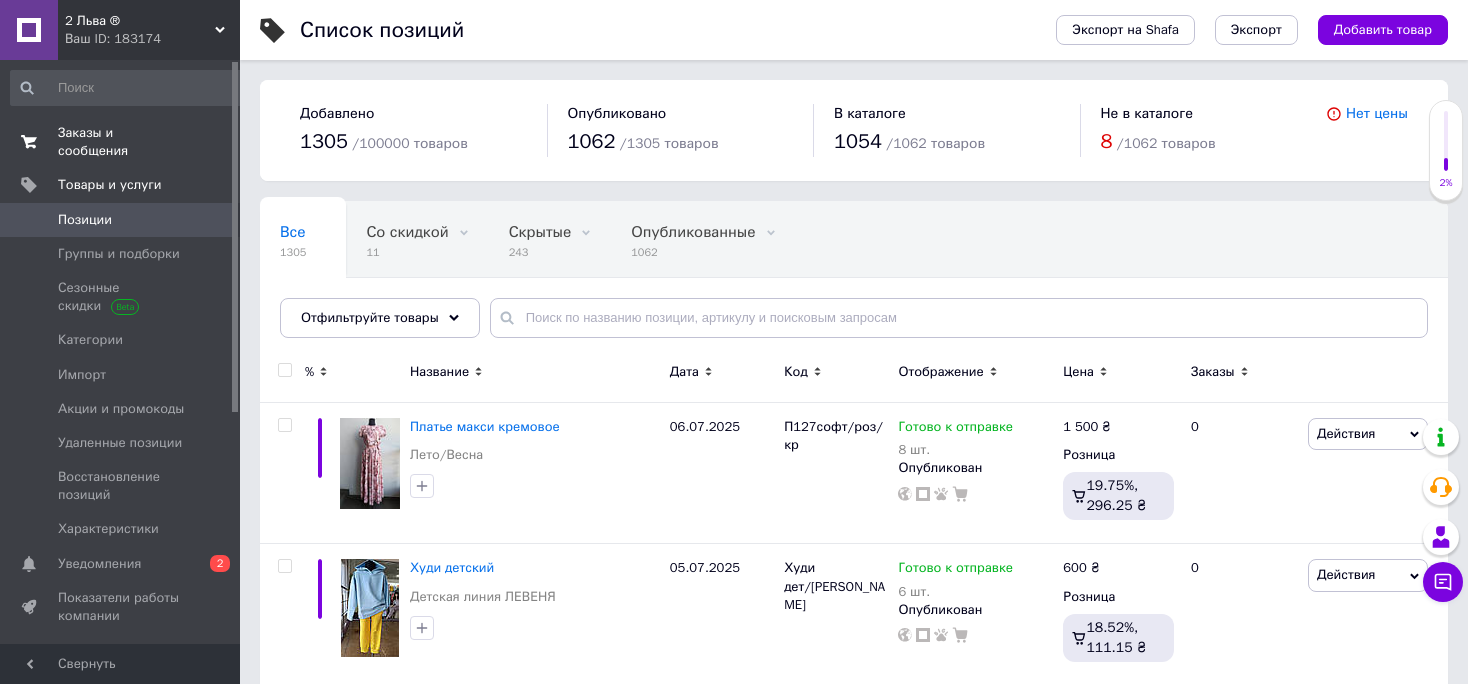 click on "Заказы и сообщения" at bounding box center [121, 142] 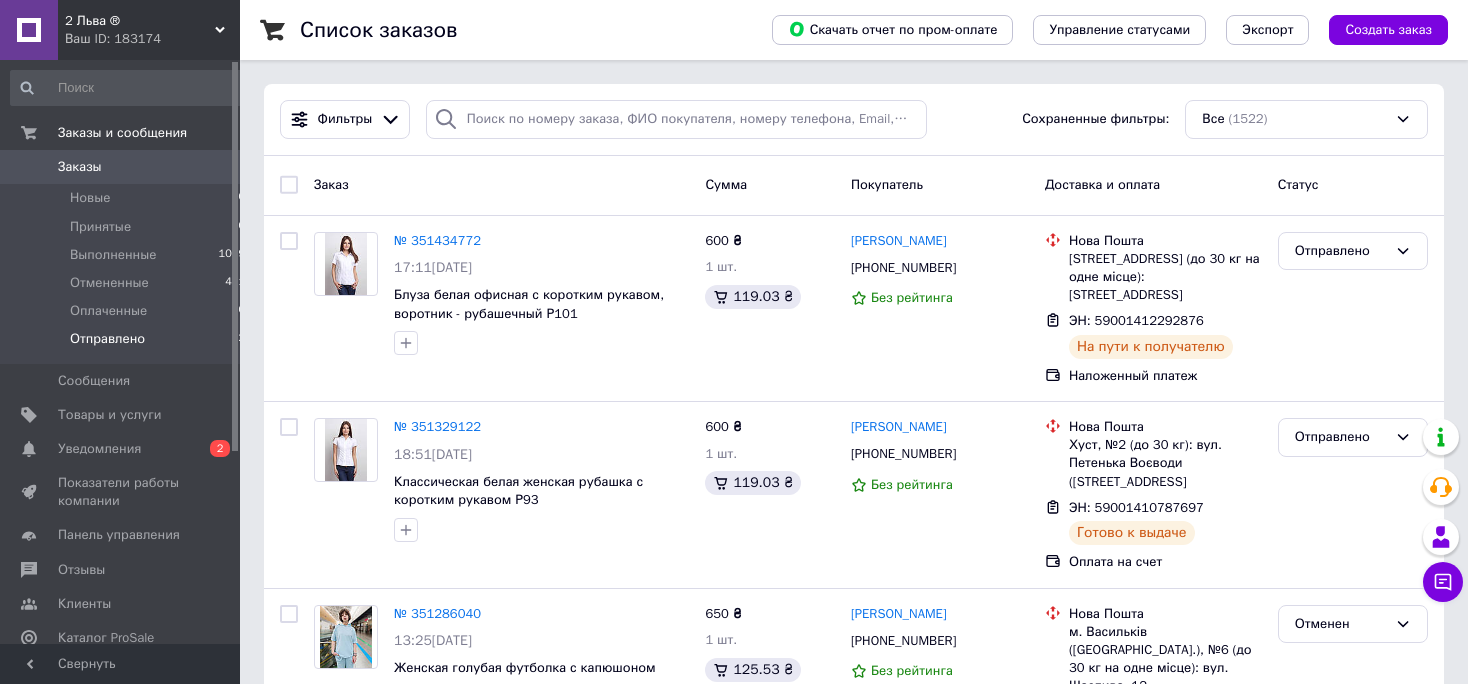 click on "Отправлено" at bounding box center (107, 339) 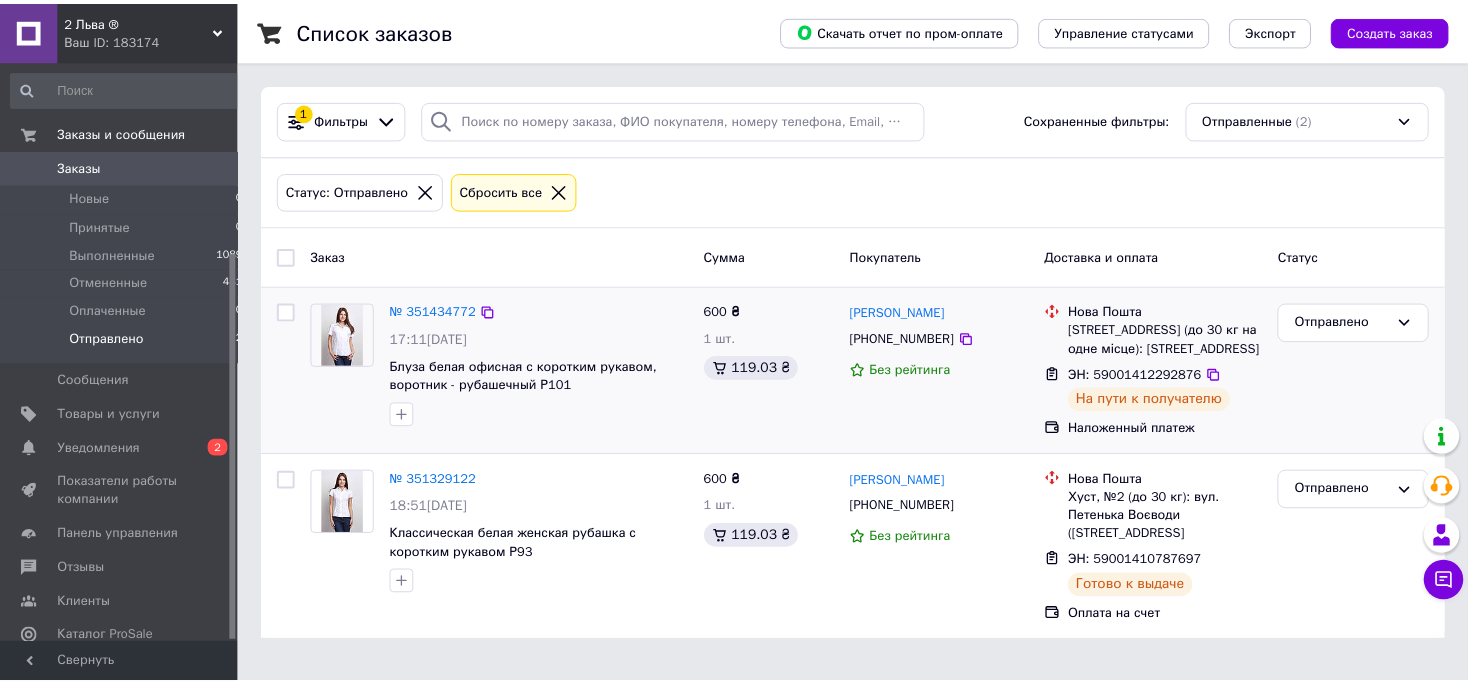 scroll, scrollTop: 287, scrollLeft: 0, axis: vertical 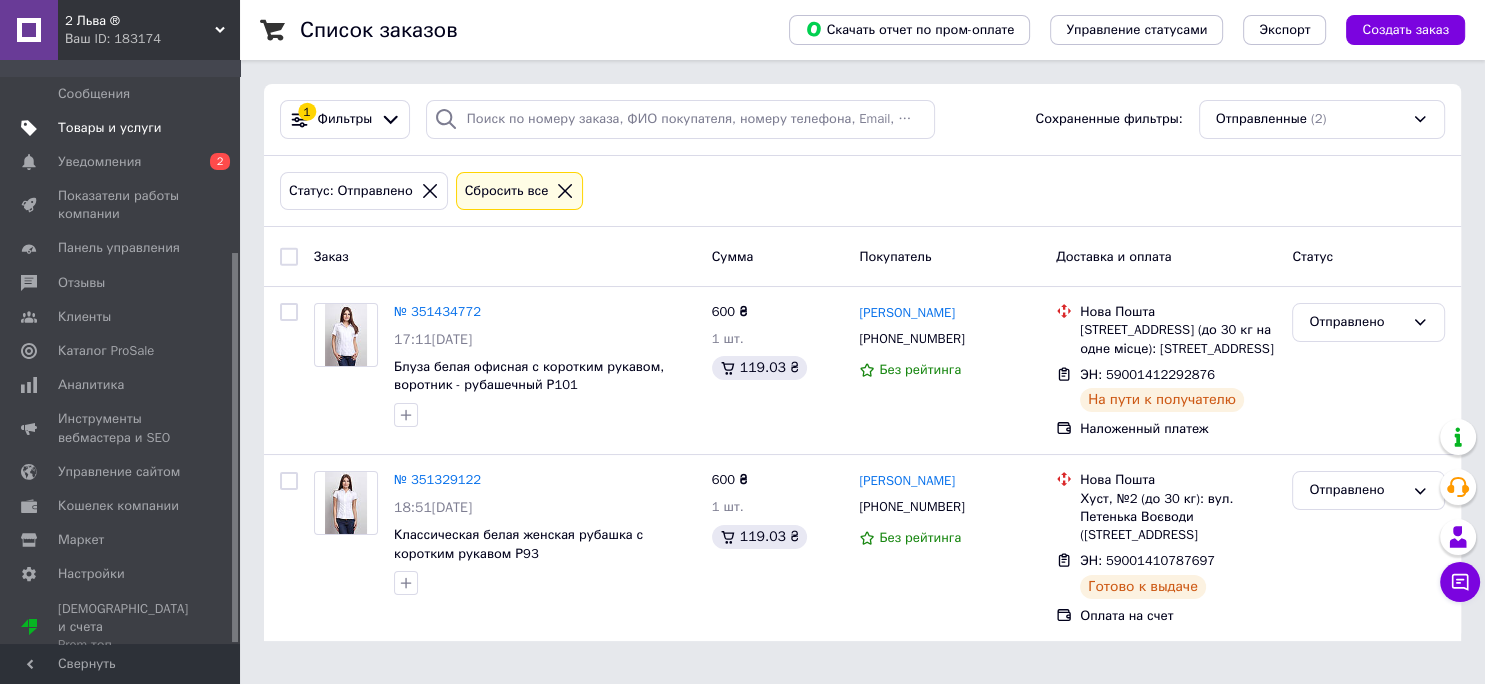 click on "Товары и услуги" at bounding box center (110, 128) 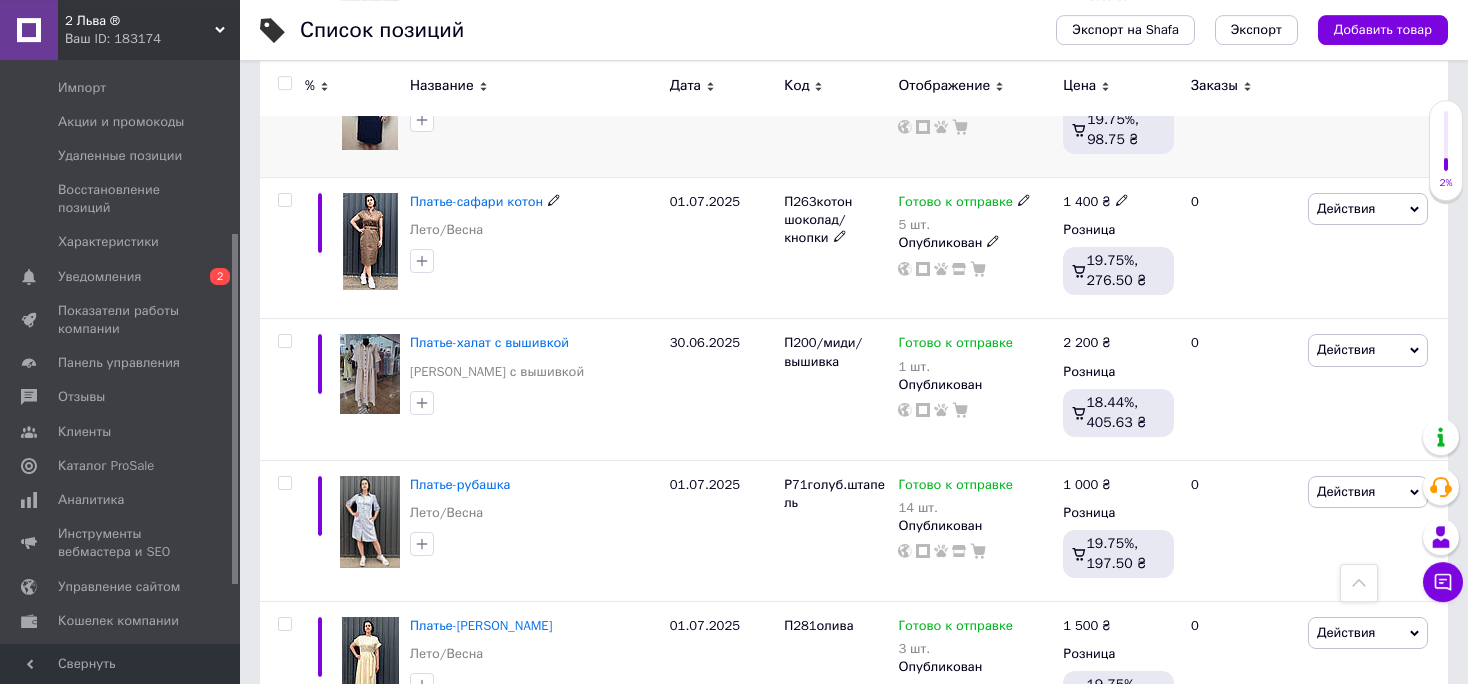scroll, scrollTop: 1056, scrollLeft: 0, axis: vertical 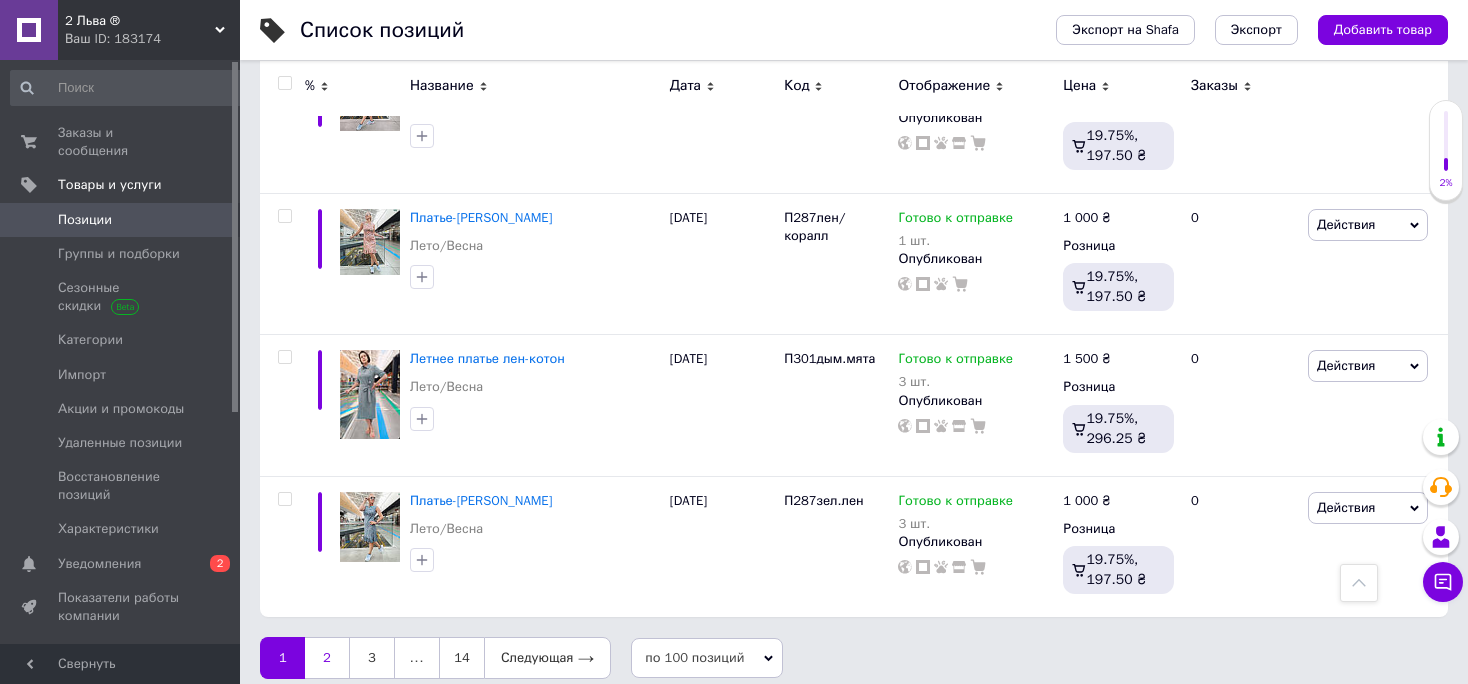 click on "2" at bounding box center (327, 658) 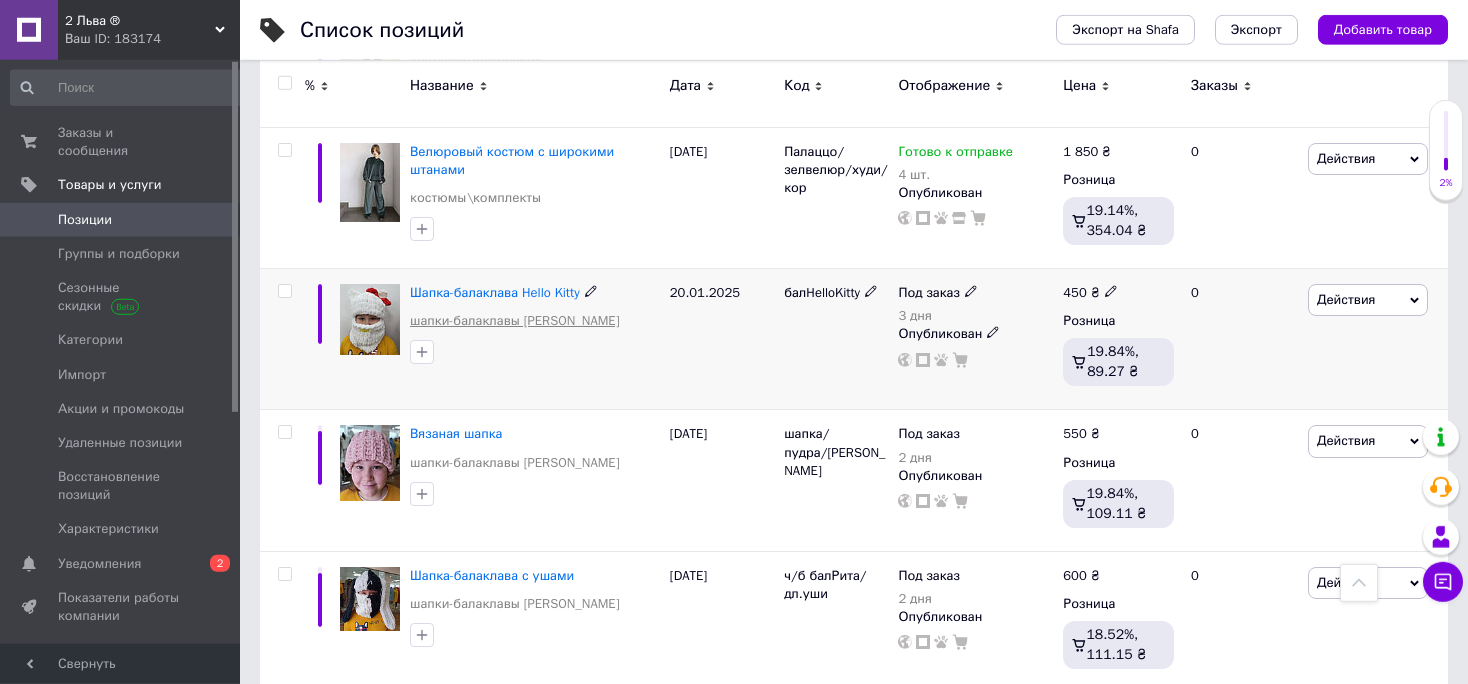 scroll, scrollTop: 14247, scrollLeft: 0, axis: vertical 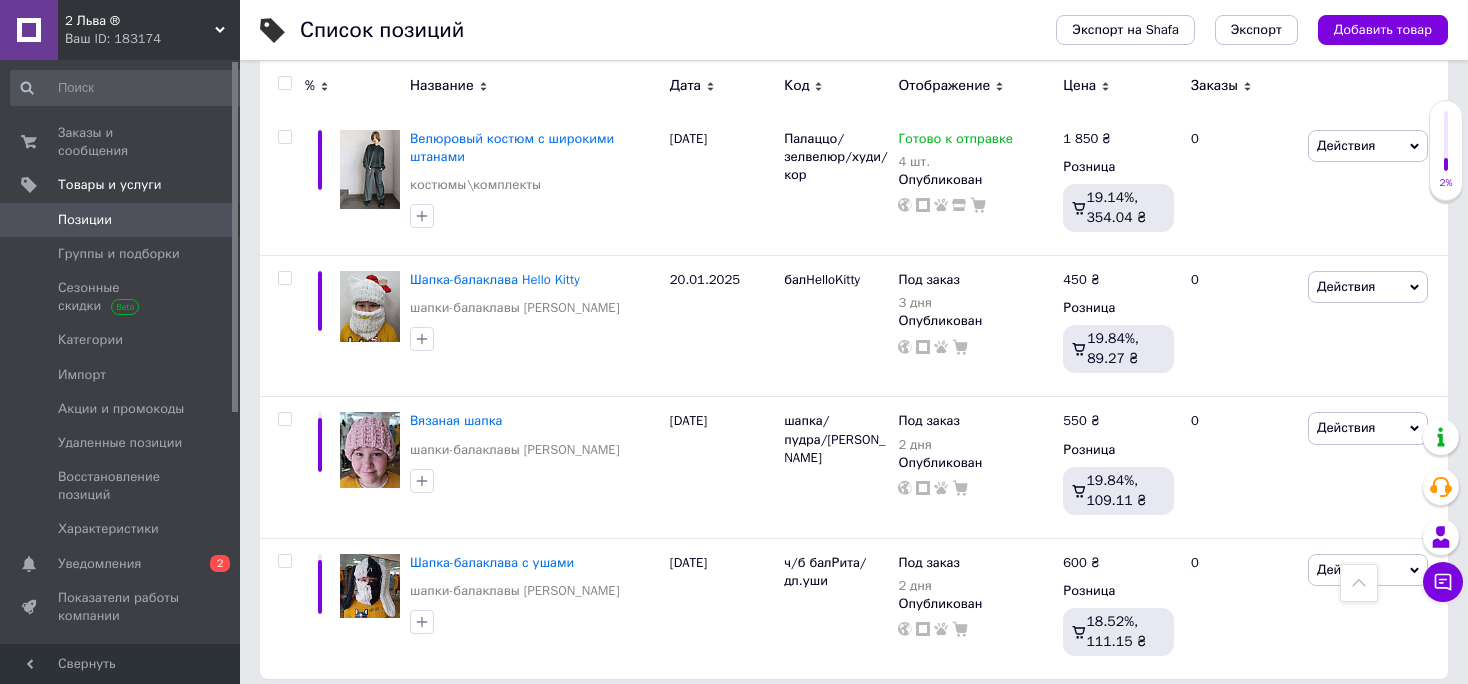 click on "3" at bounding box center (505, 720) 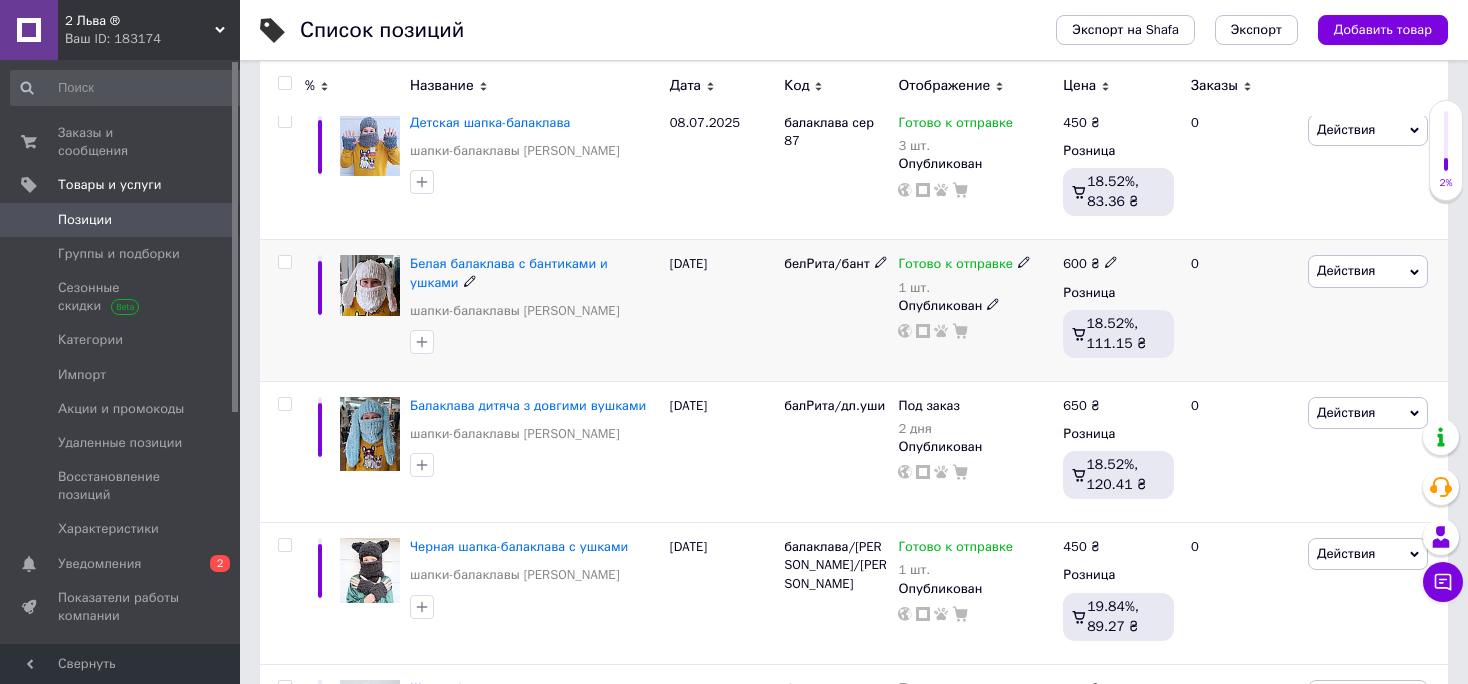 scroll, scrollTop: 0, scrollLeft: 0, axis: both 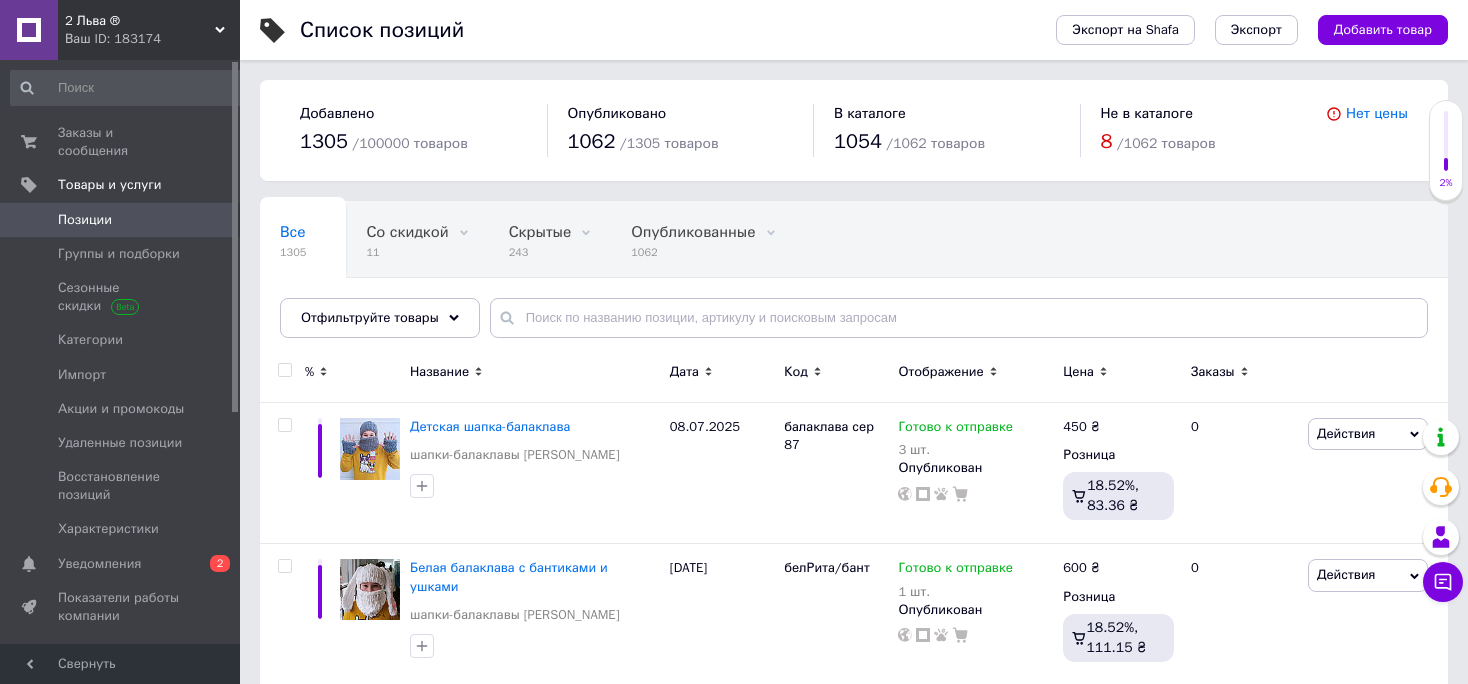click on "Позиции" at bounding box center [85, 220] 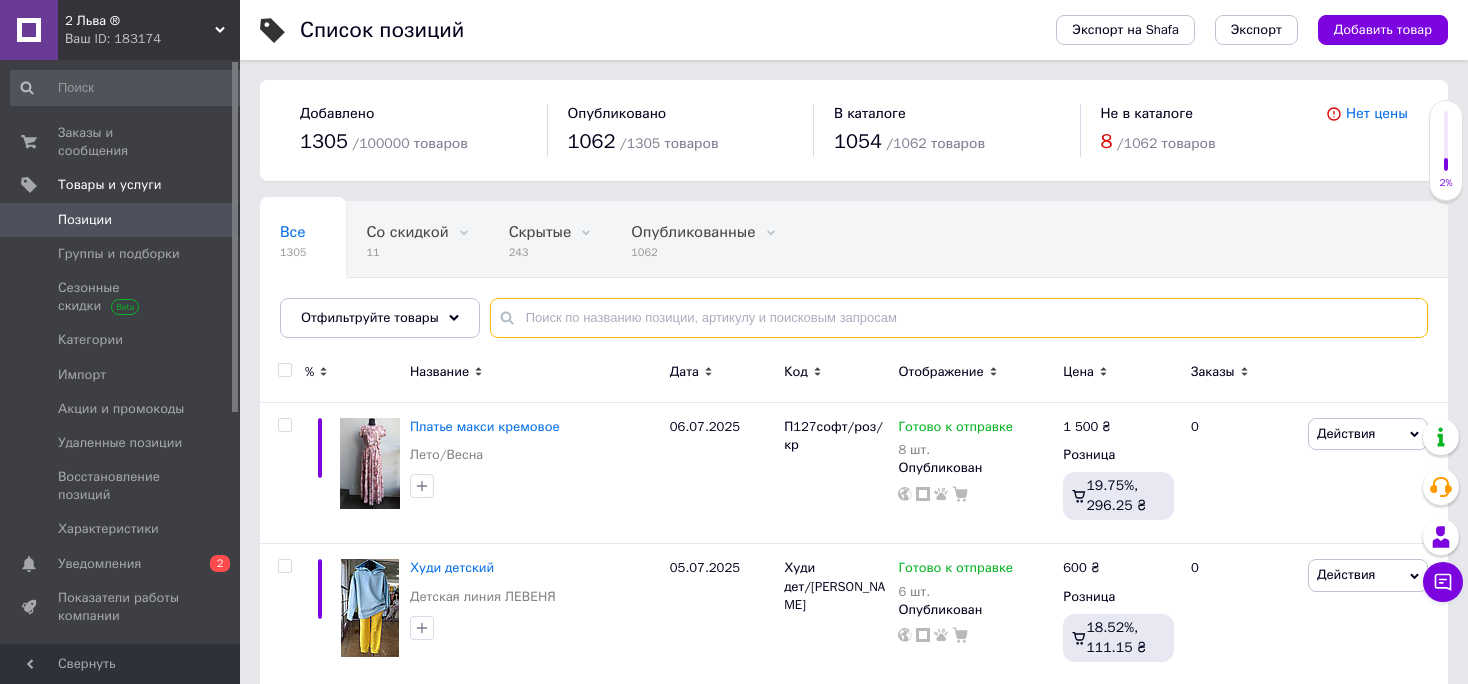 click at bounding box center [959, 318] 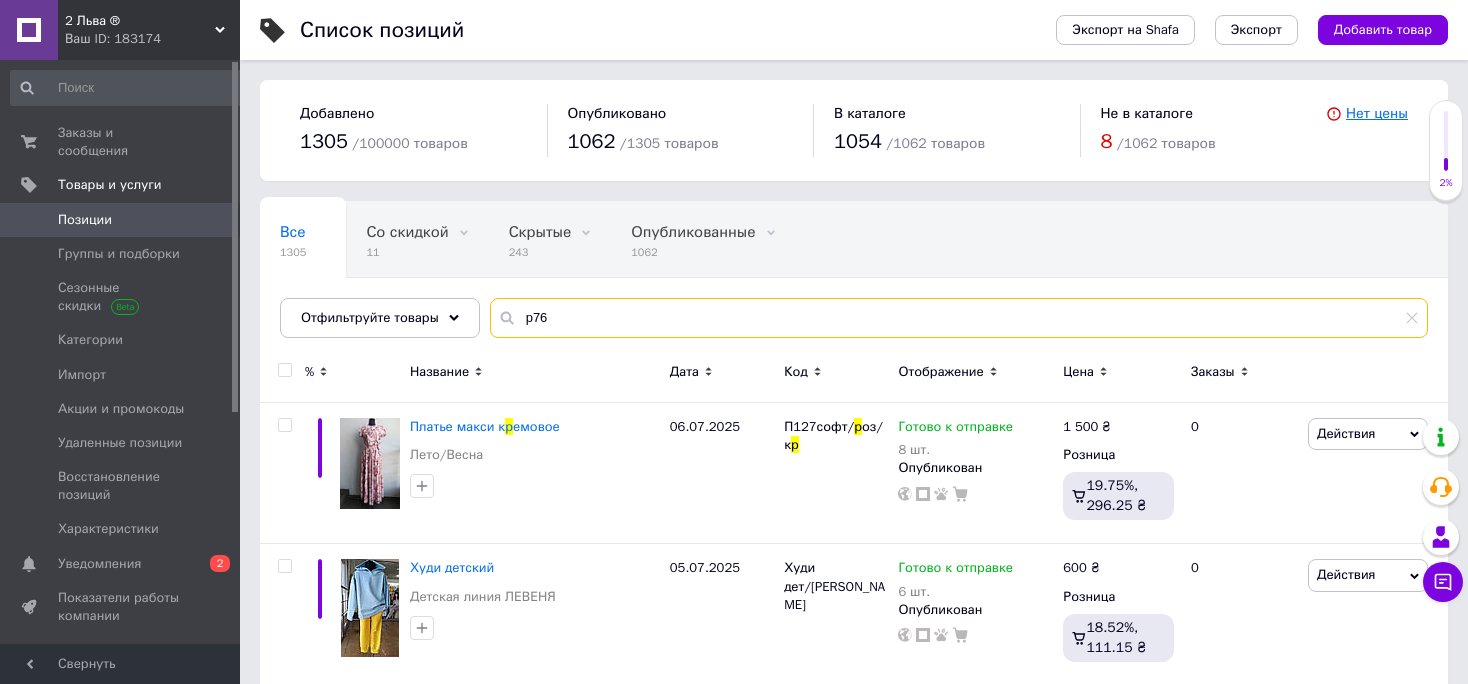 type on "р76" 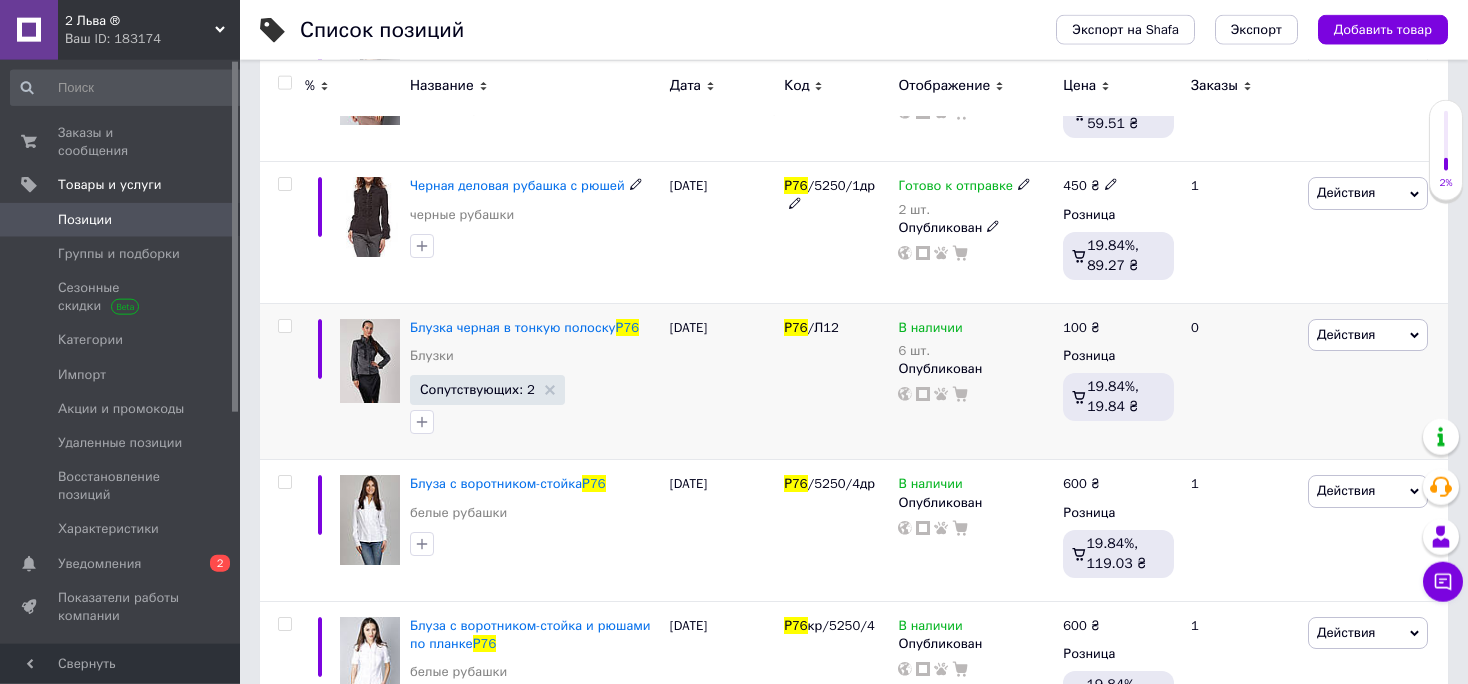 scroll, scrollTop: 422, scrollLeft: 0, axis: vertical 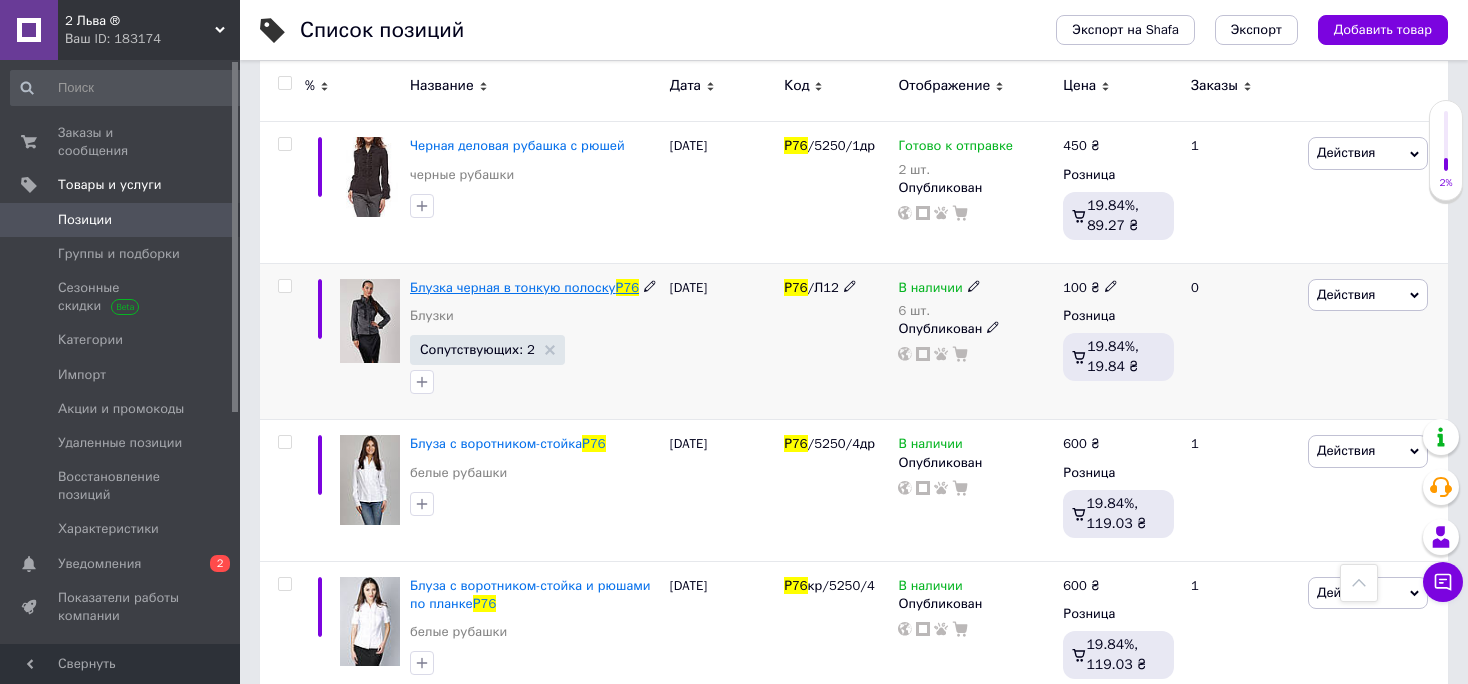 click on "Блузка черная в тонкую полоску" at bounding box center [513, 287] 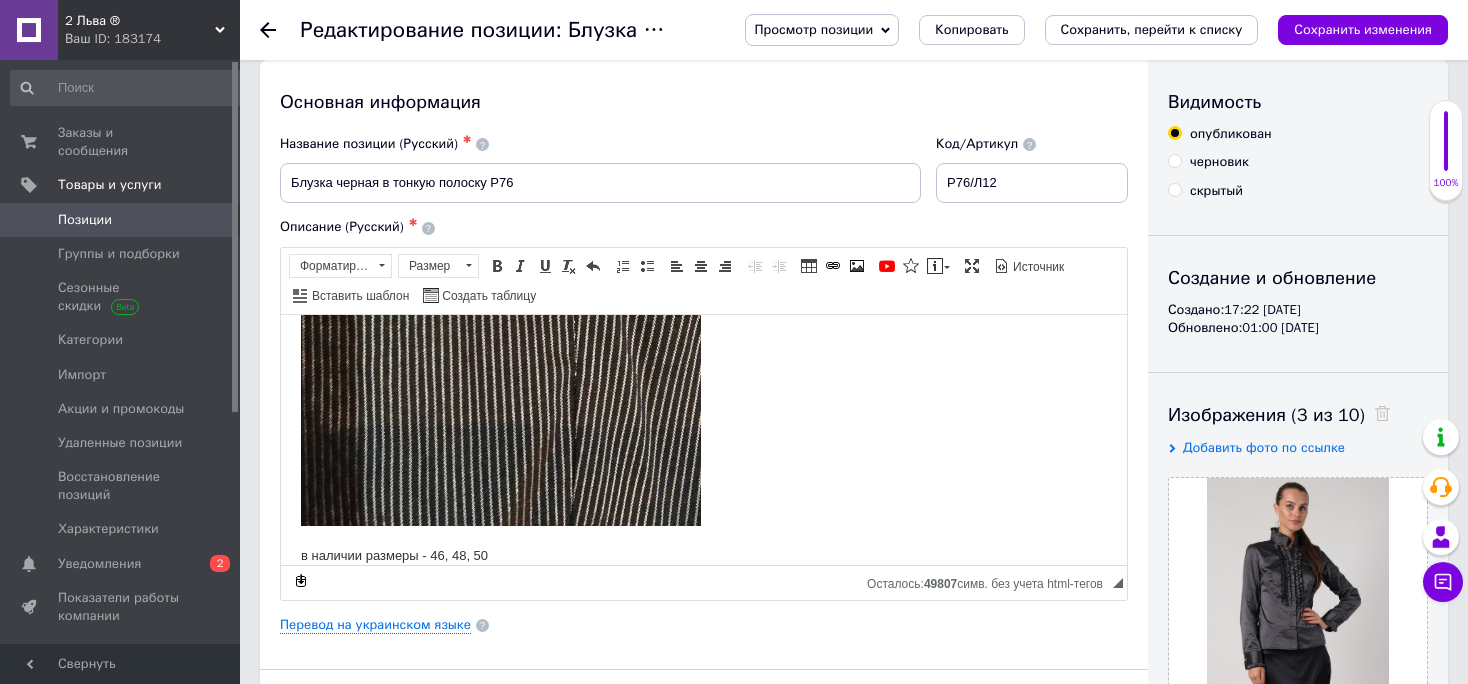 scroll, scrollTop: 0, scrollLeft: 0, axis: both 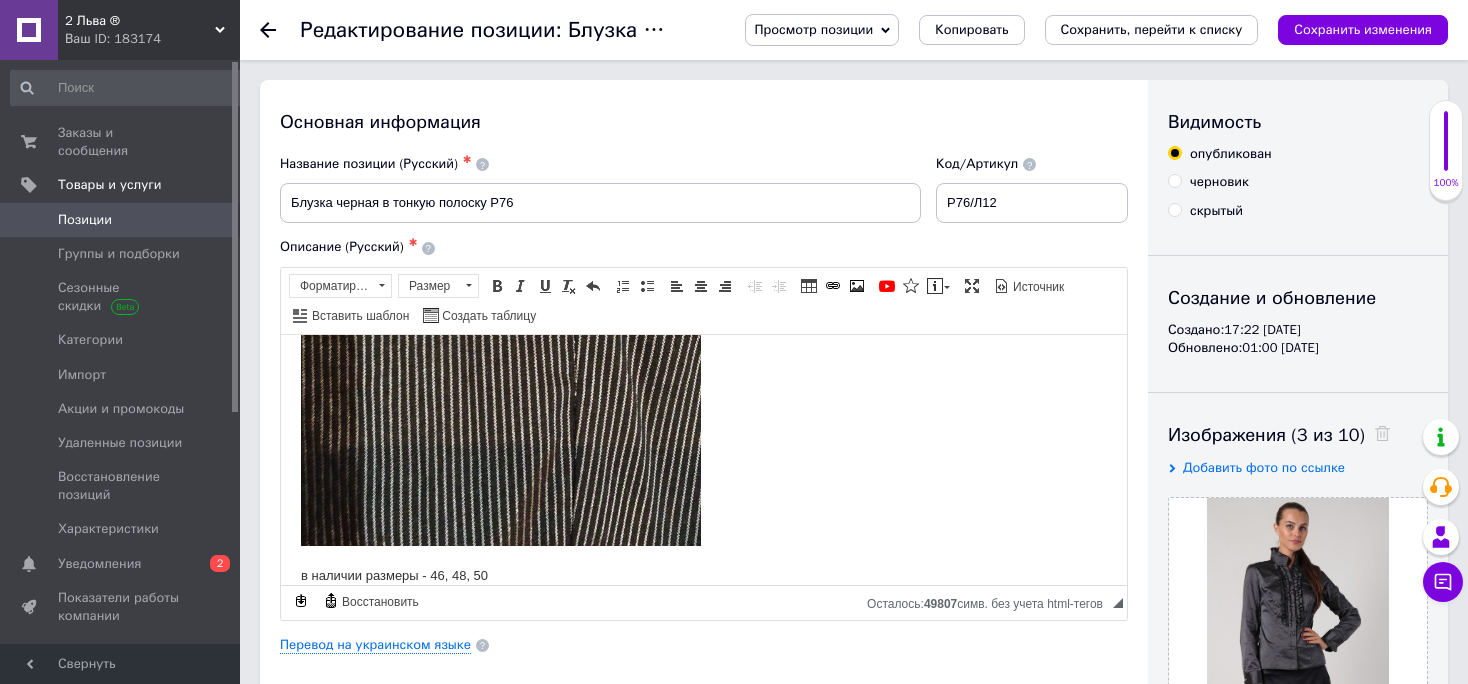 click on "Позиции" at bounding box center [85, 220] 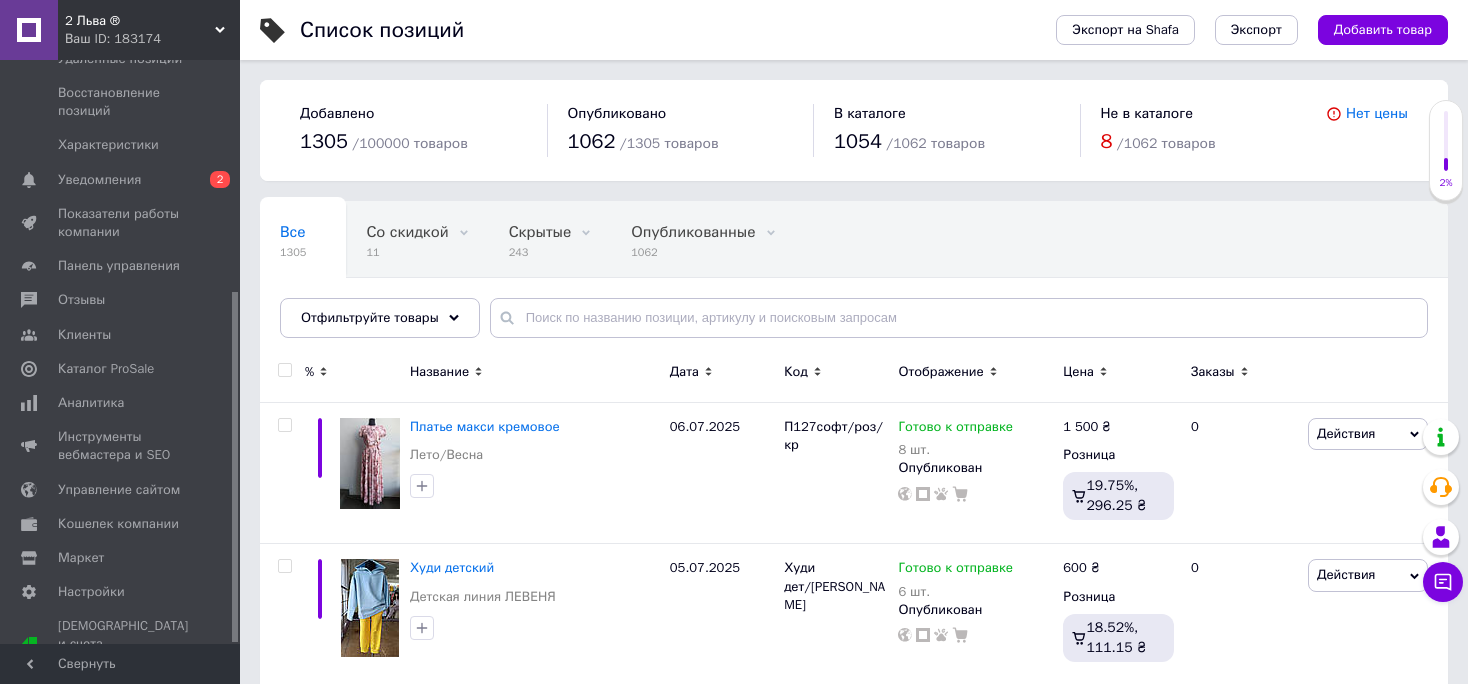 scroll, scrollTop: 0, scrollLeft: 0, axis: both 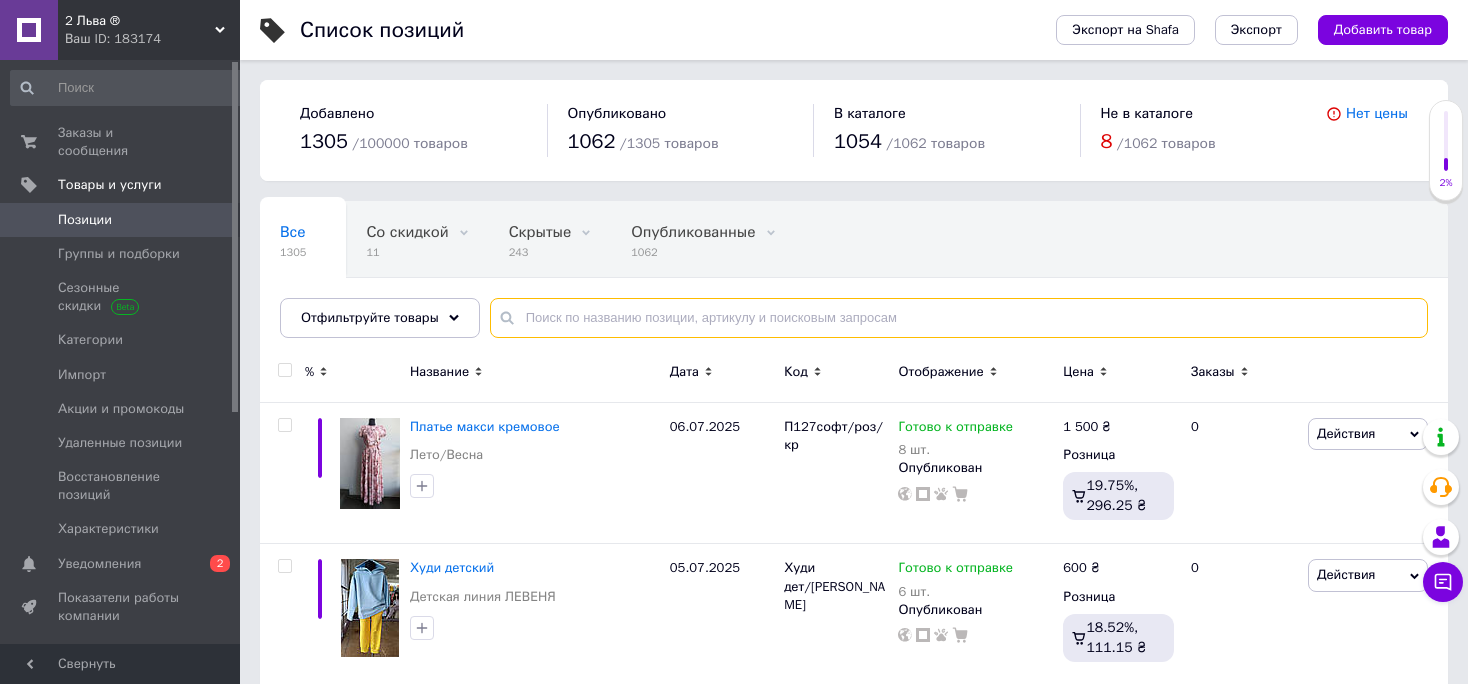click at bounding box center [959, 318] 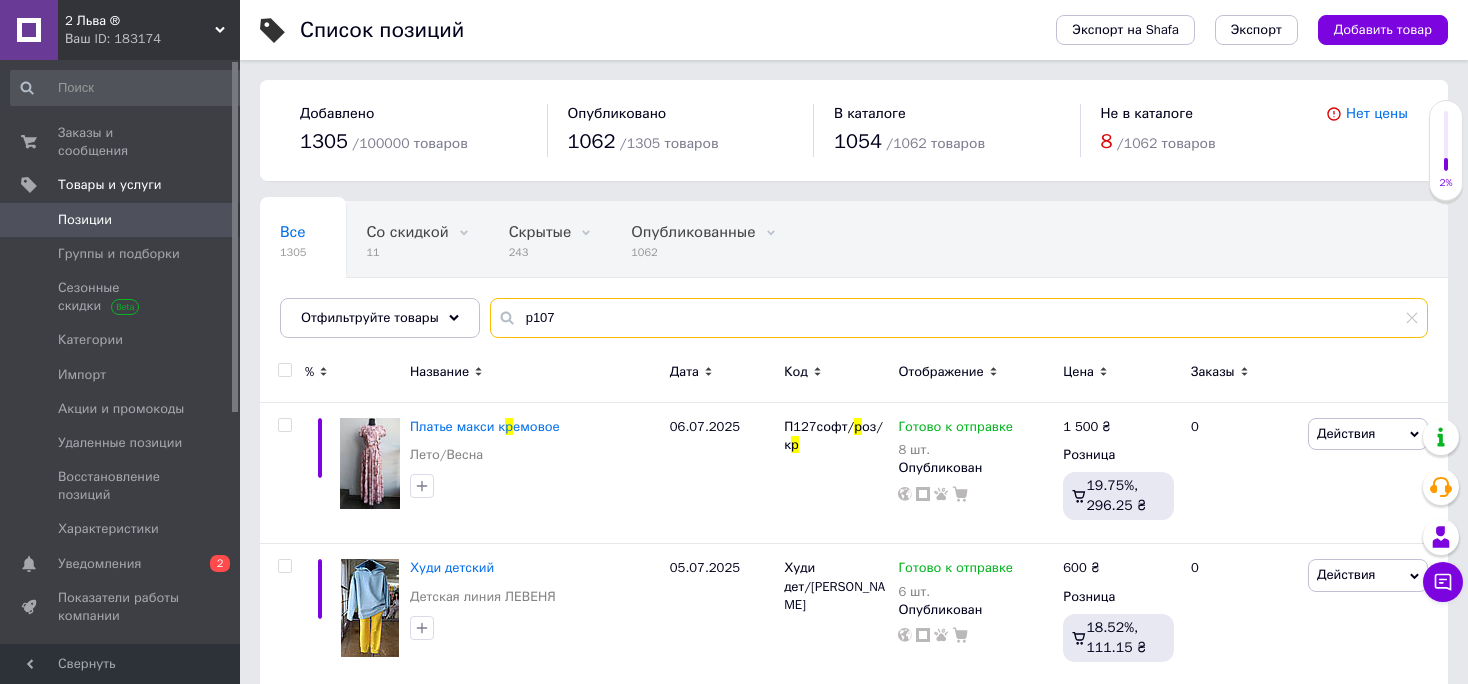 type on "р107" 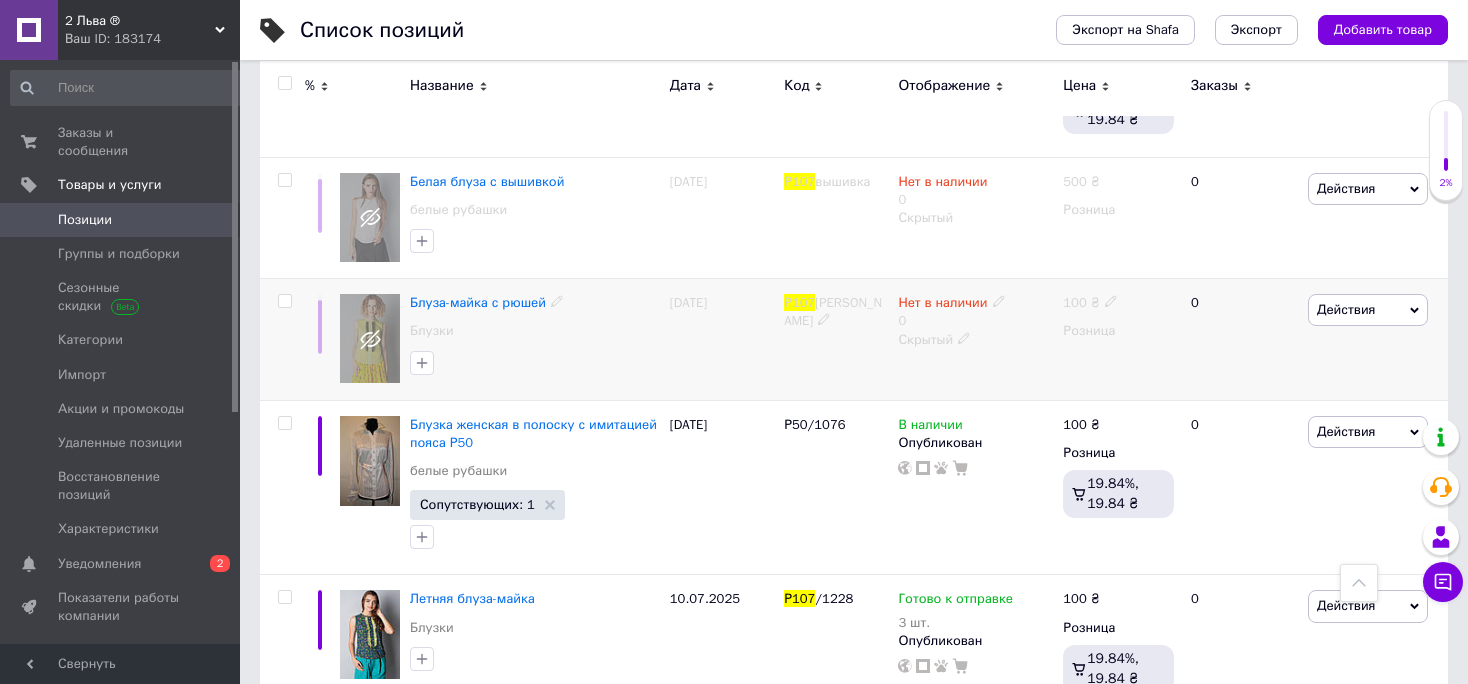 scroll, scrollTop: 580, scrollLeft: 0, axis: vertical 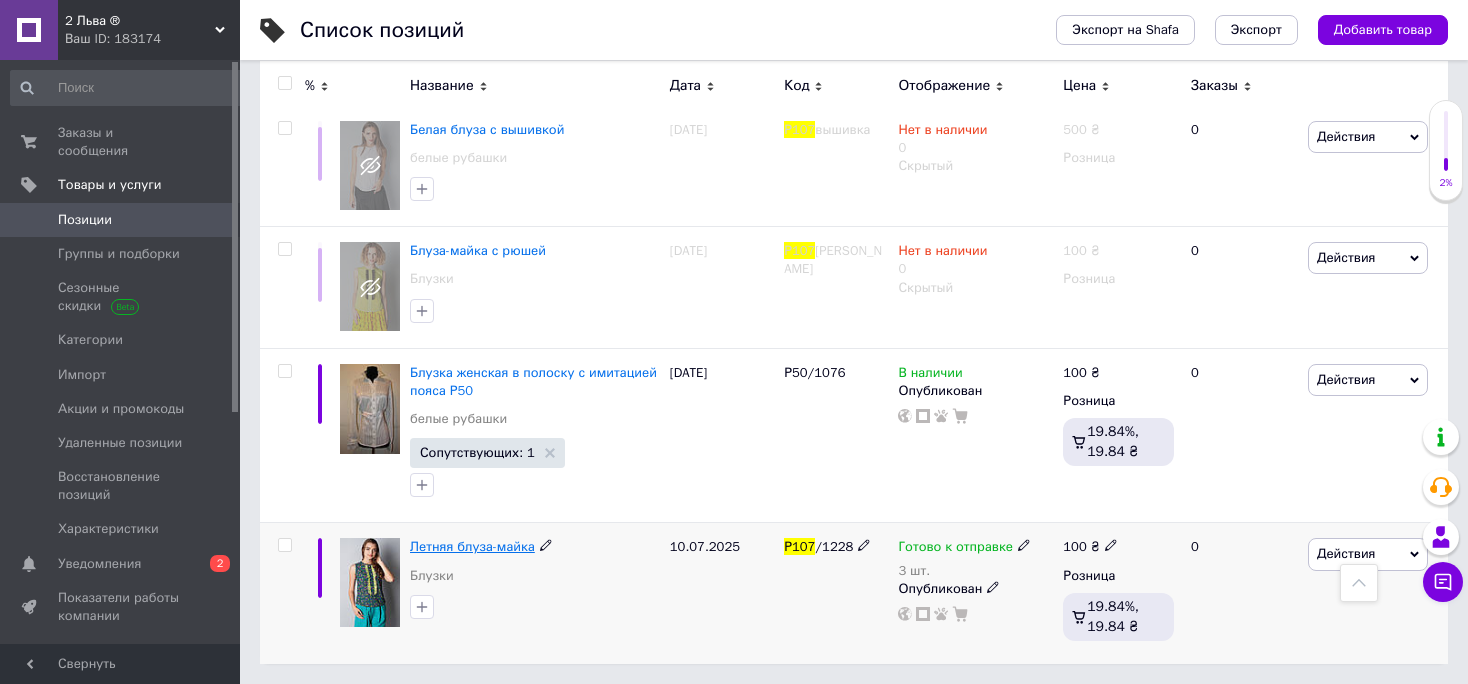 click on "Летняя блуза-майка" at bounding box center (472, 546) 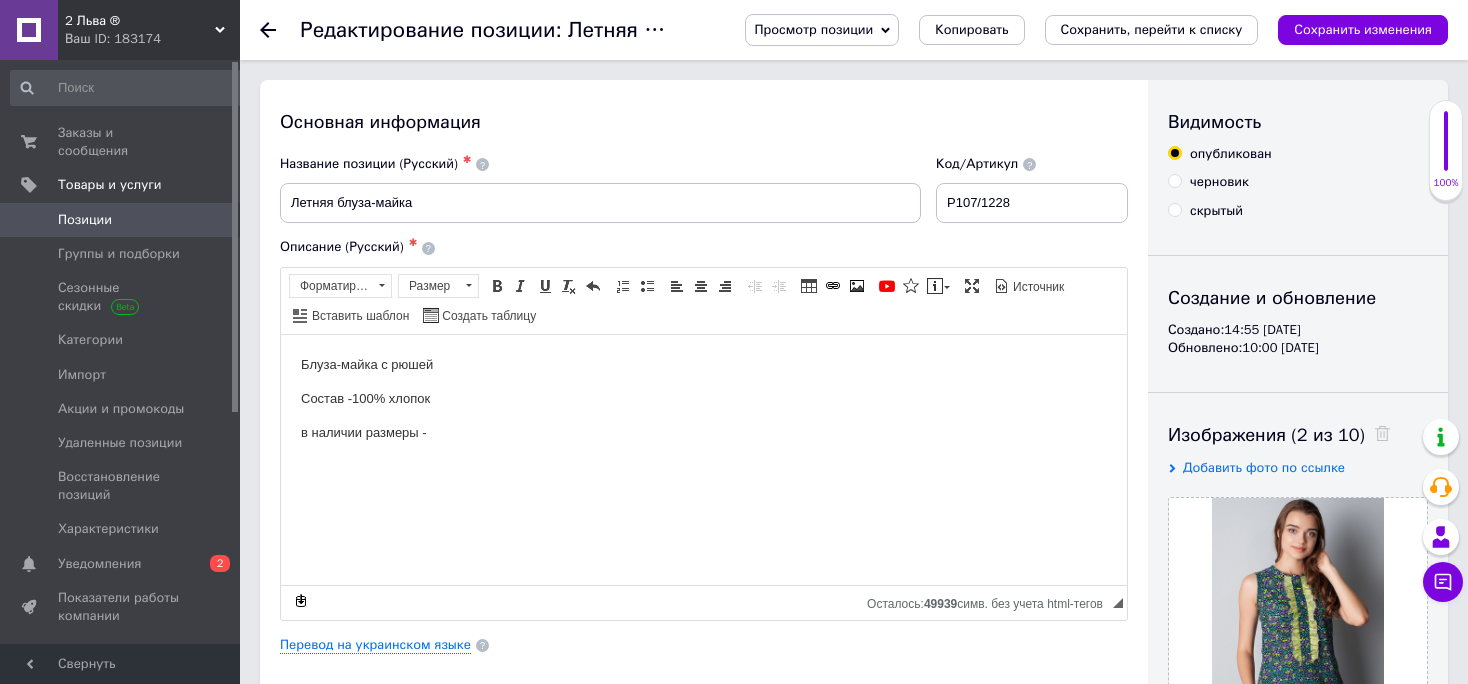 scroll, scrollTop: 0, scrollLeft: 0, axis: both 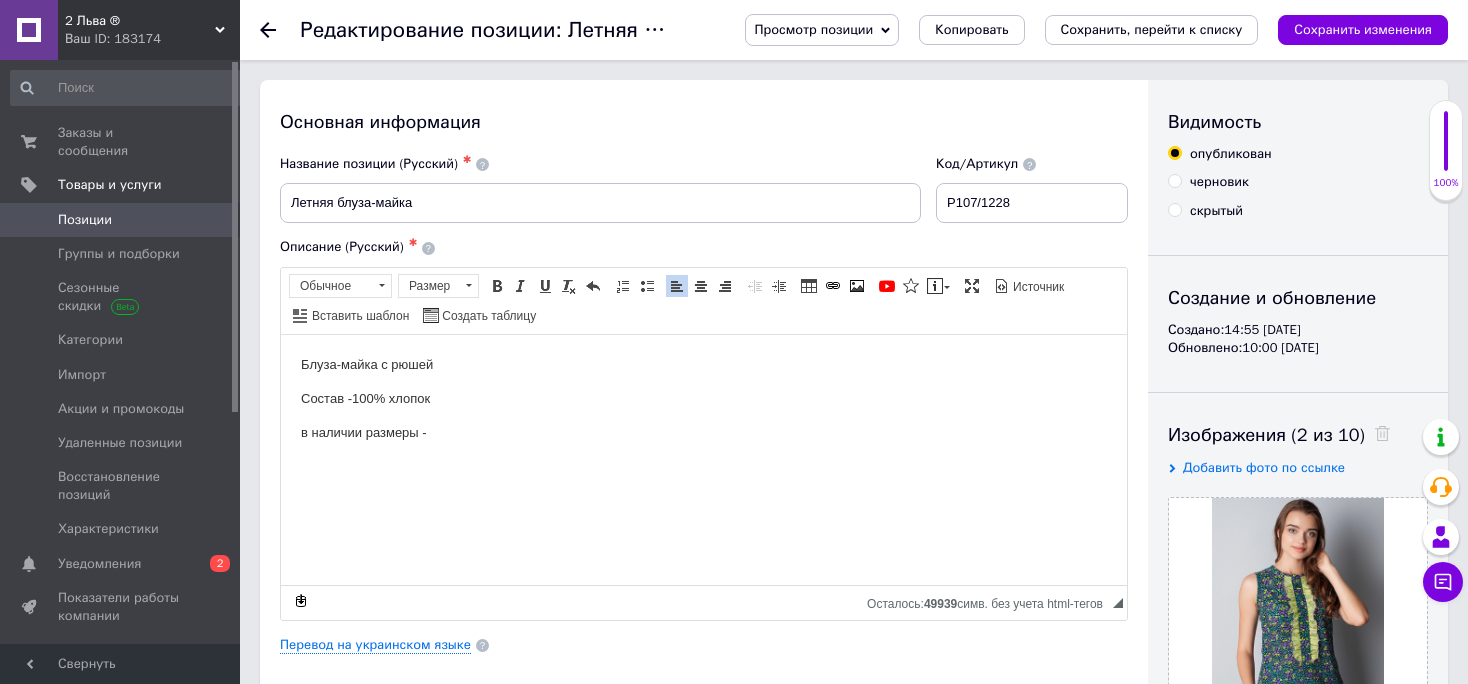 click on "в наличии размеры -" at bounding box center [704, 432] 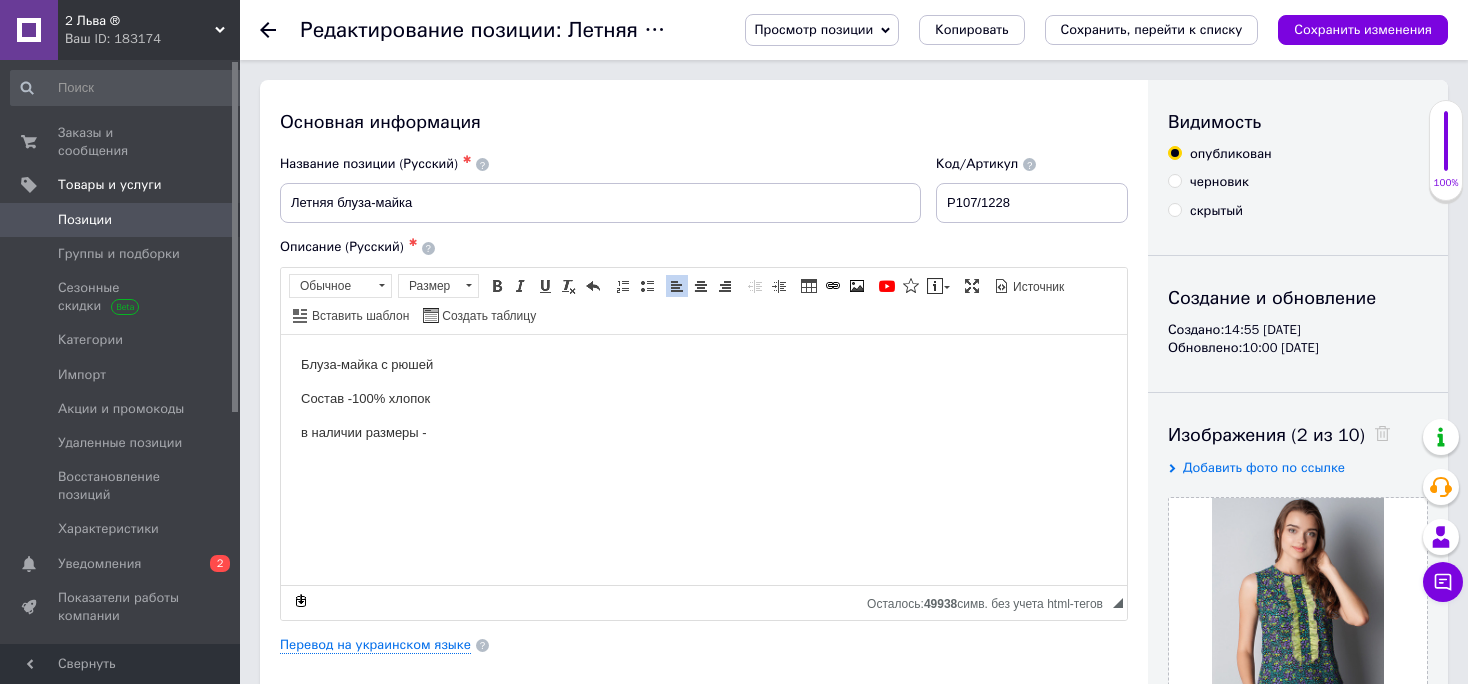 type 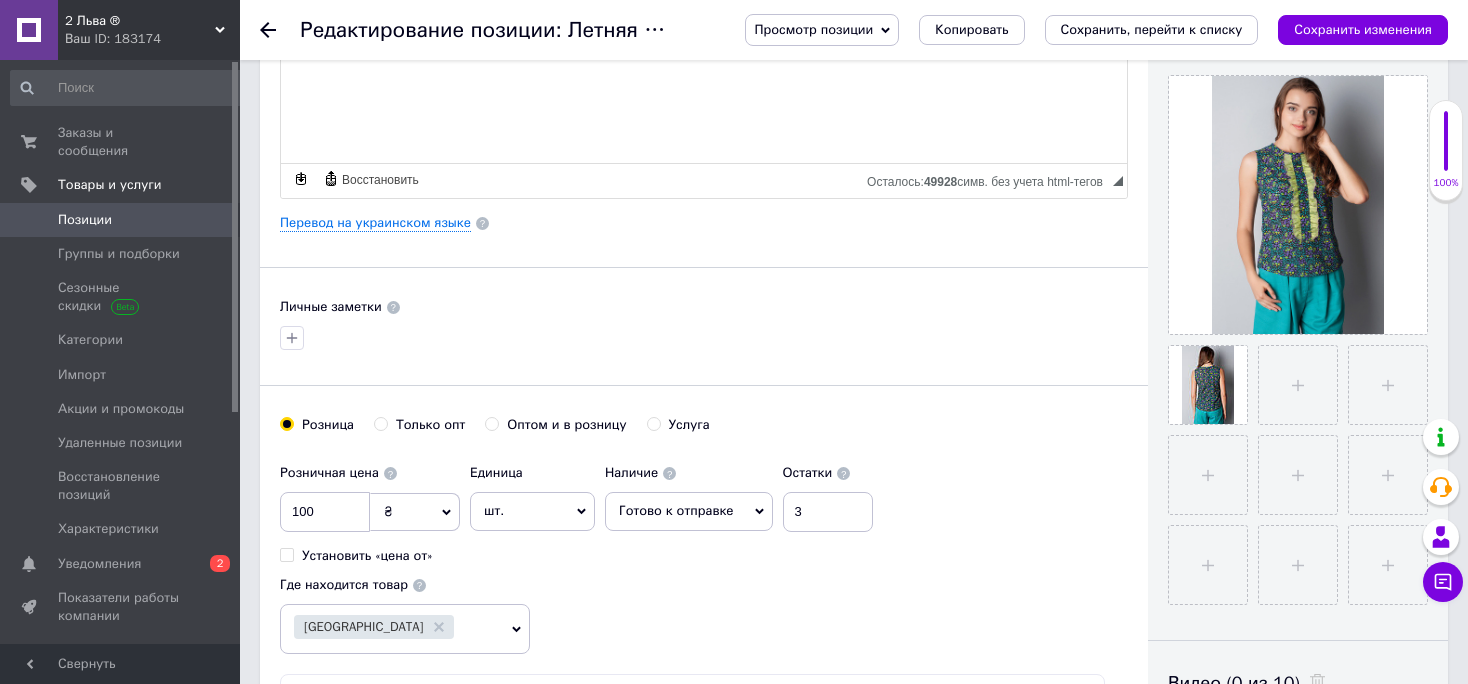 scroll, scrollTop: 844, scrollLeft: 0, axis: vertical 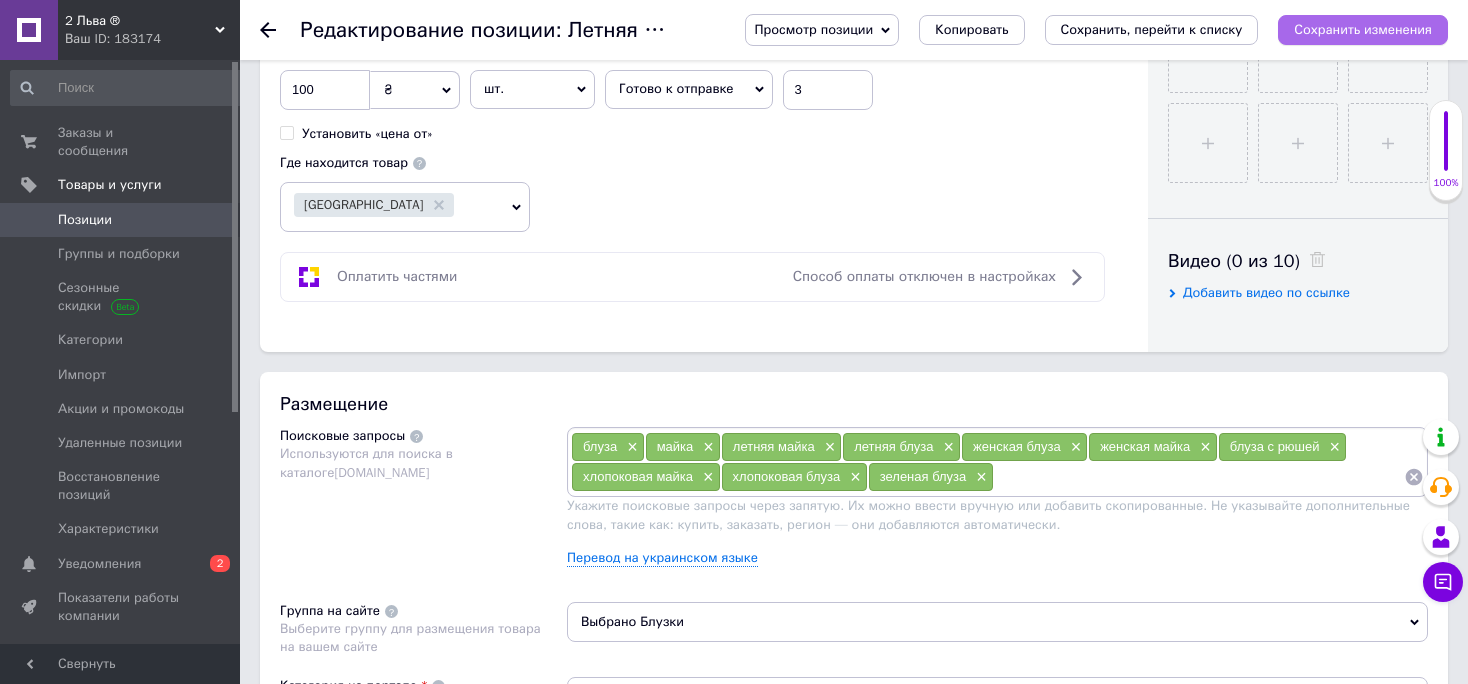 click on "Сохранить изменения" at bounding box center (1363, 29) 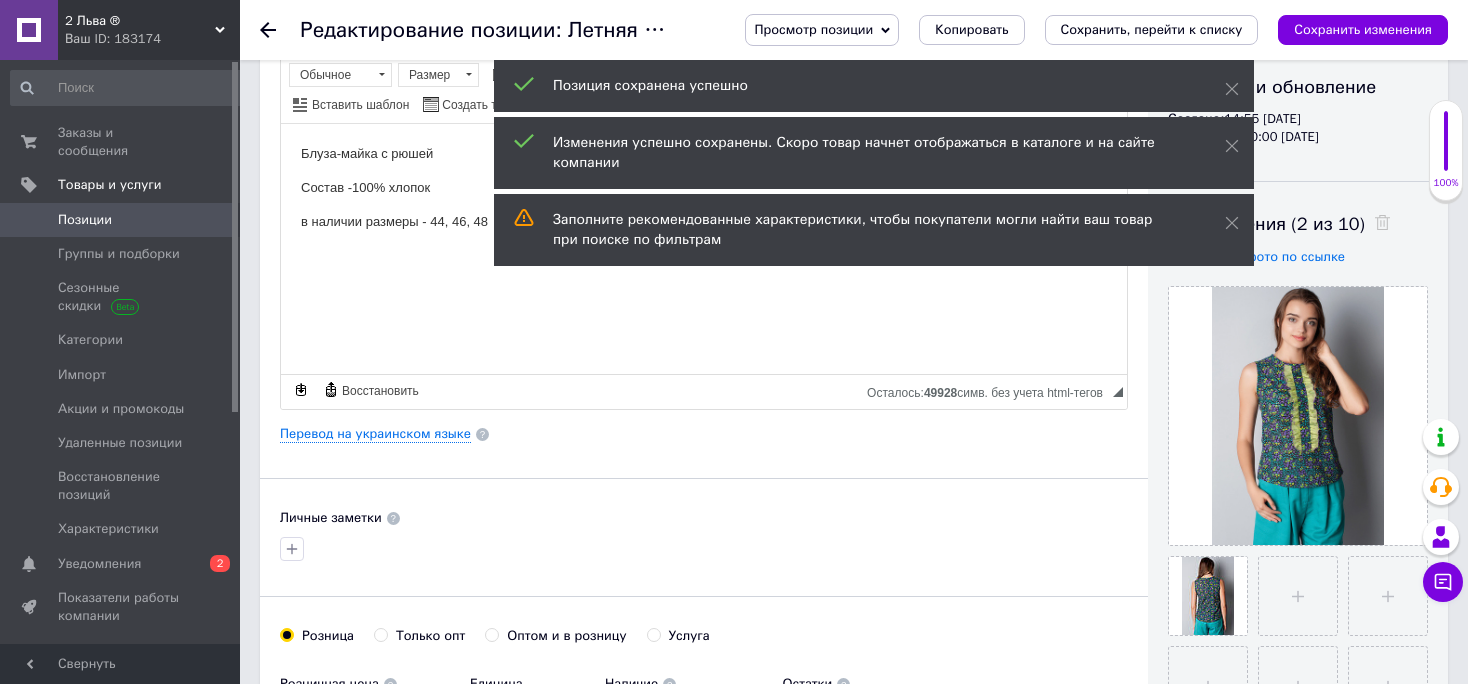 scroll, scrollTop: 0, scrollLeft: 0, axis: both 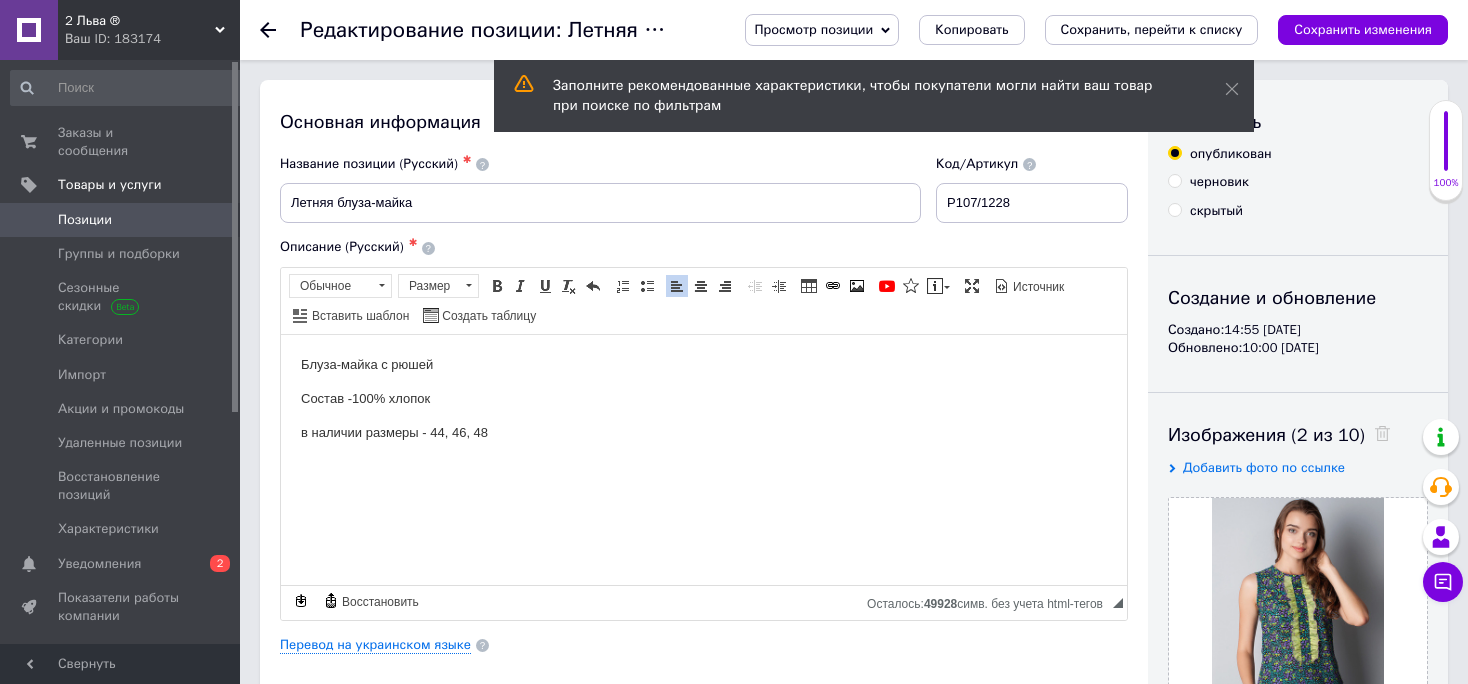 click 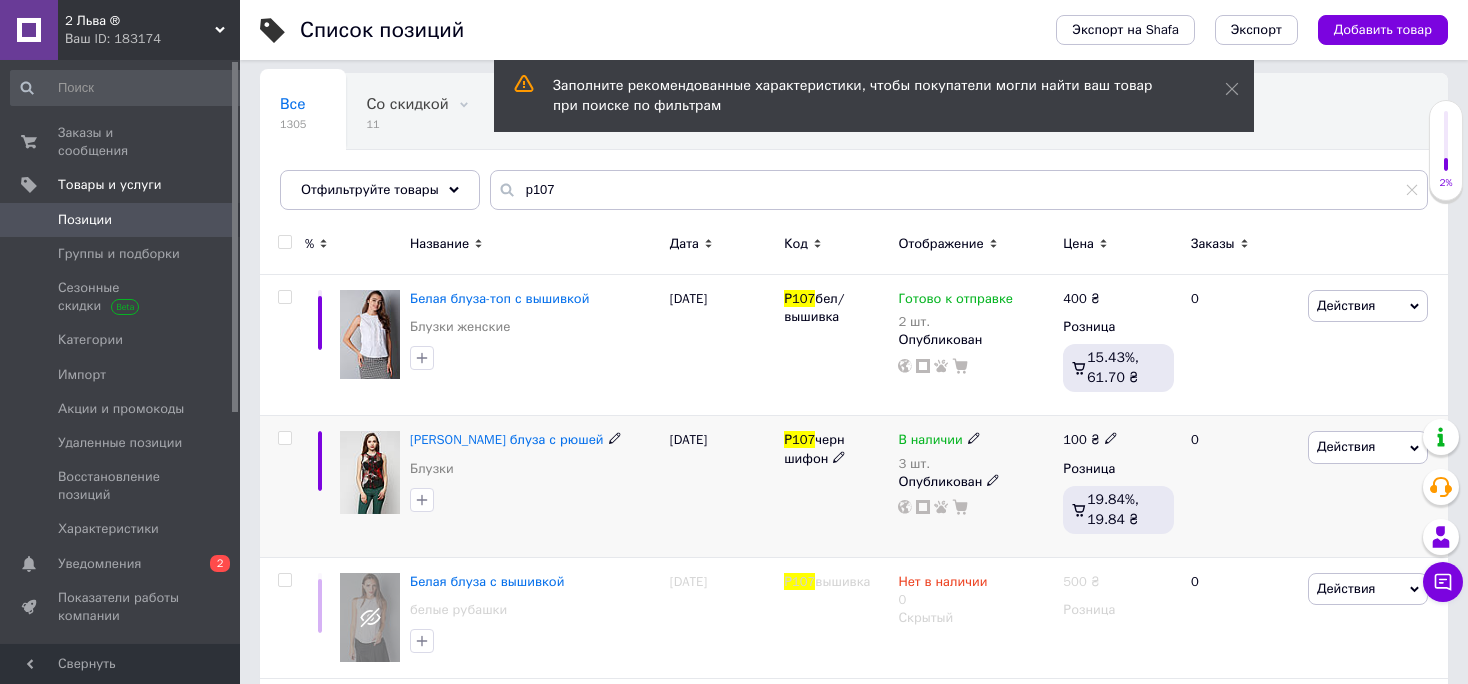 scroll, scrollTop: 211, scrollLeft: 0, axis: vertical 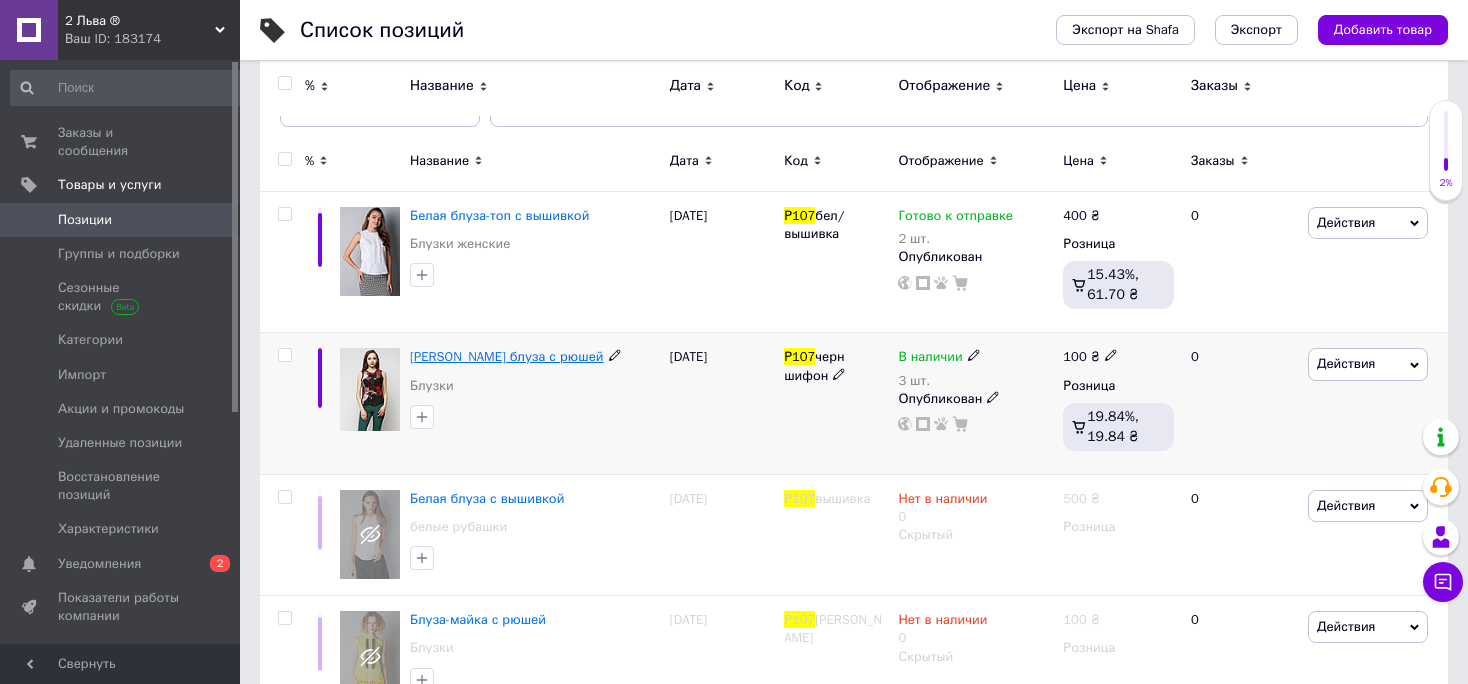 click on "[PERSON_NAME] блуза с рюшей" at bounding box center [507, 356] 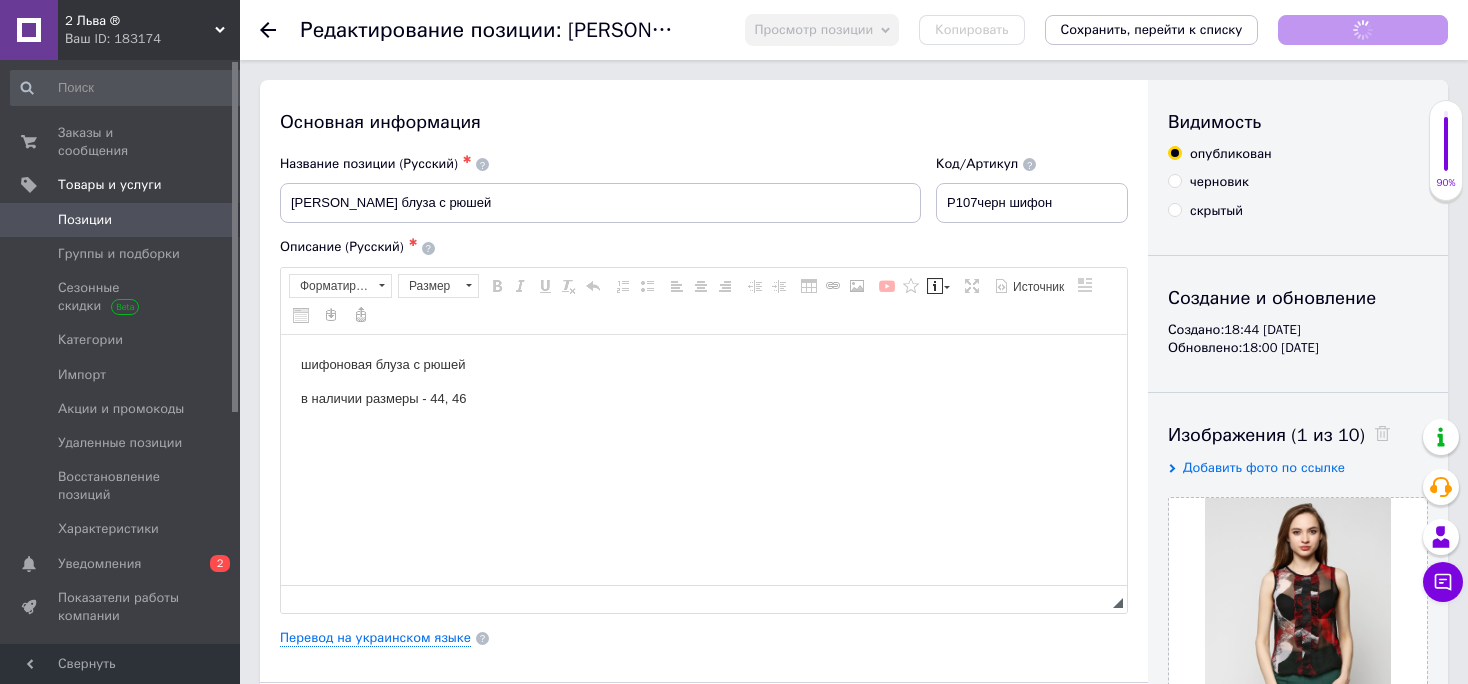 scroll, scrollTop: 0, scrollLeft: 0, axis: both 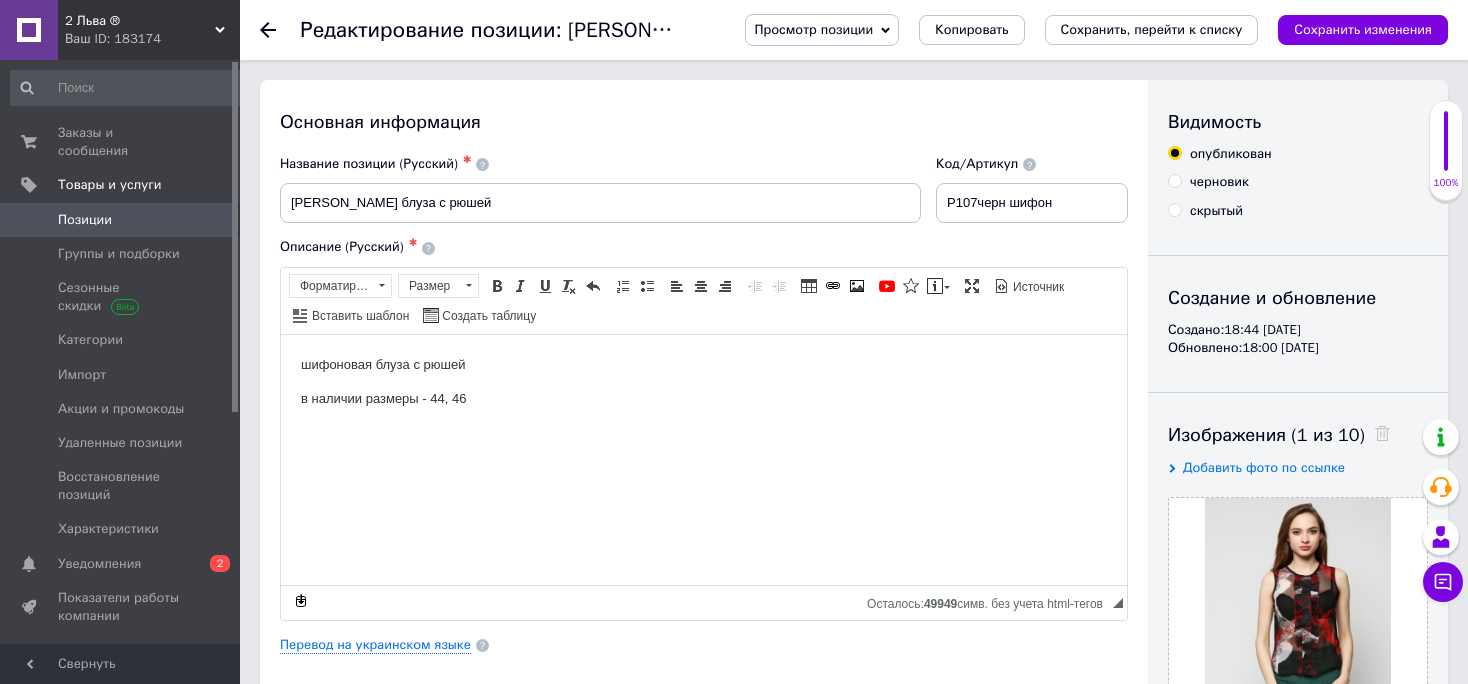 click 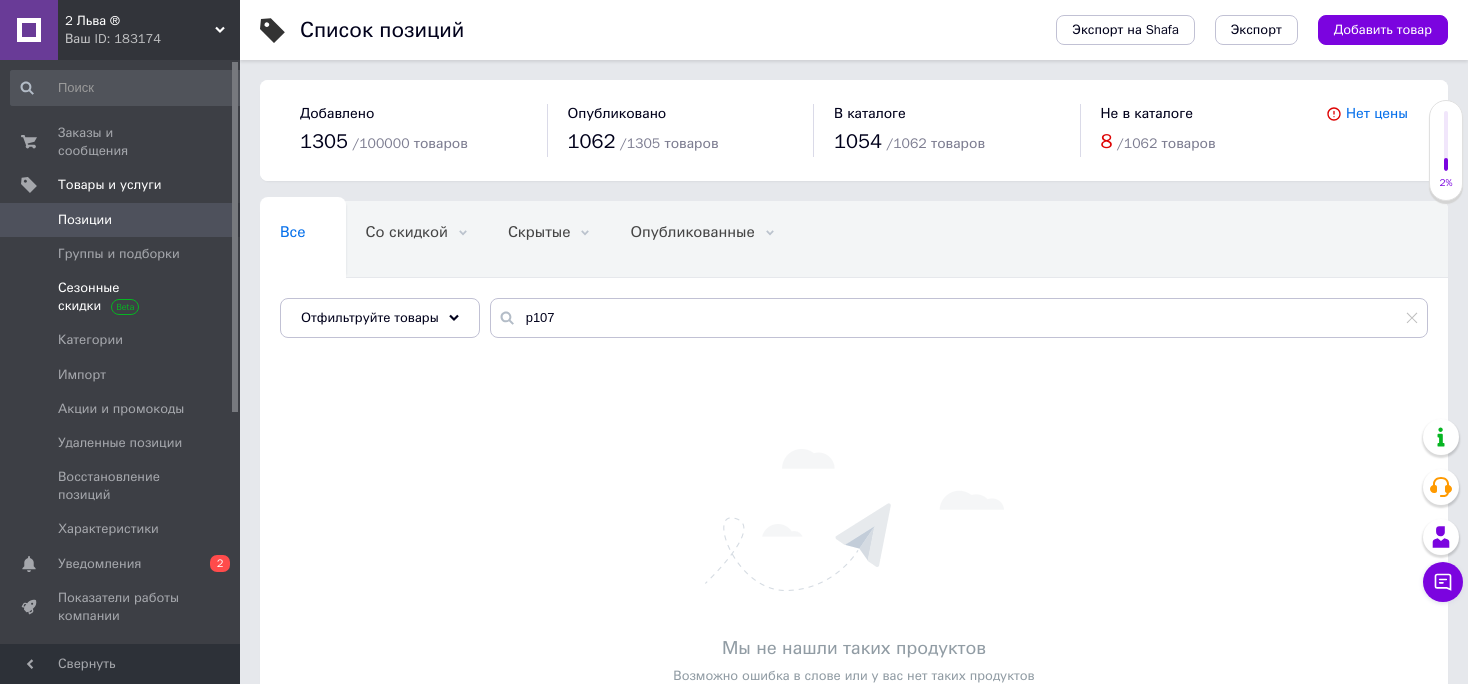 click on "Сезонные скидки" at bounding box center (121, 297) 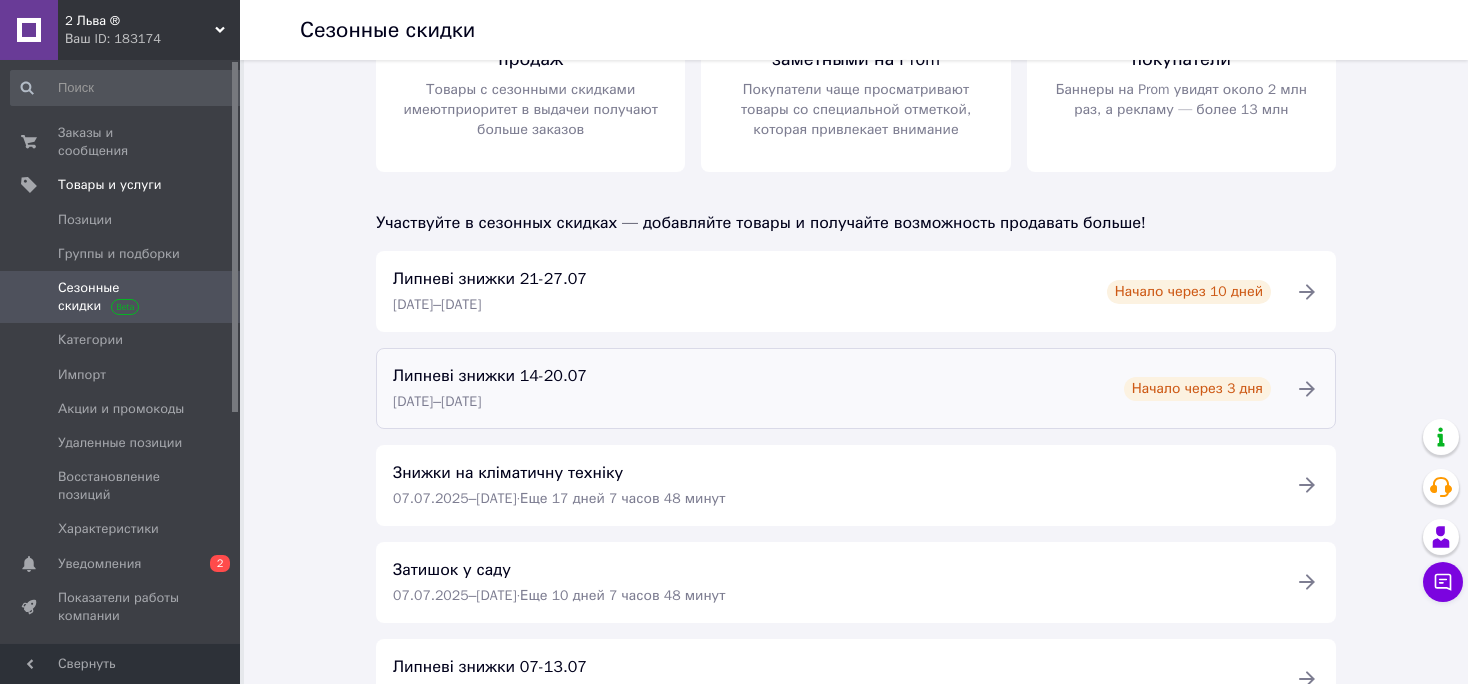 scroll, scrollTop: 211, scrollLeft: 0, axis: vertical 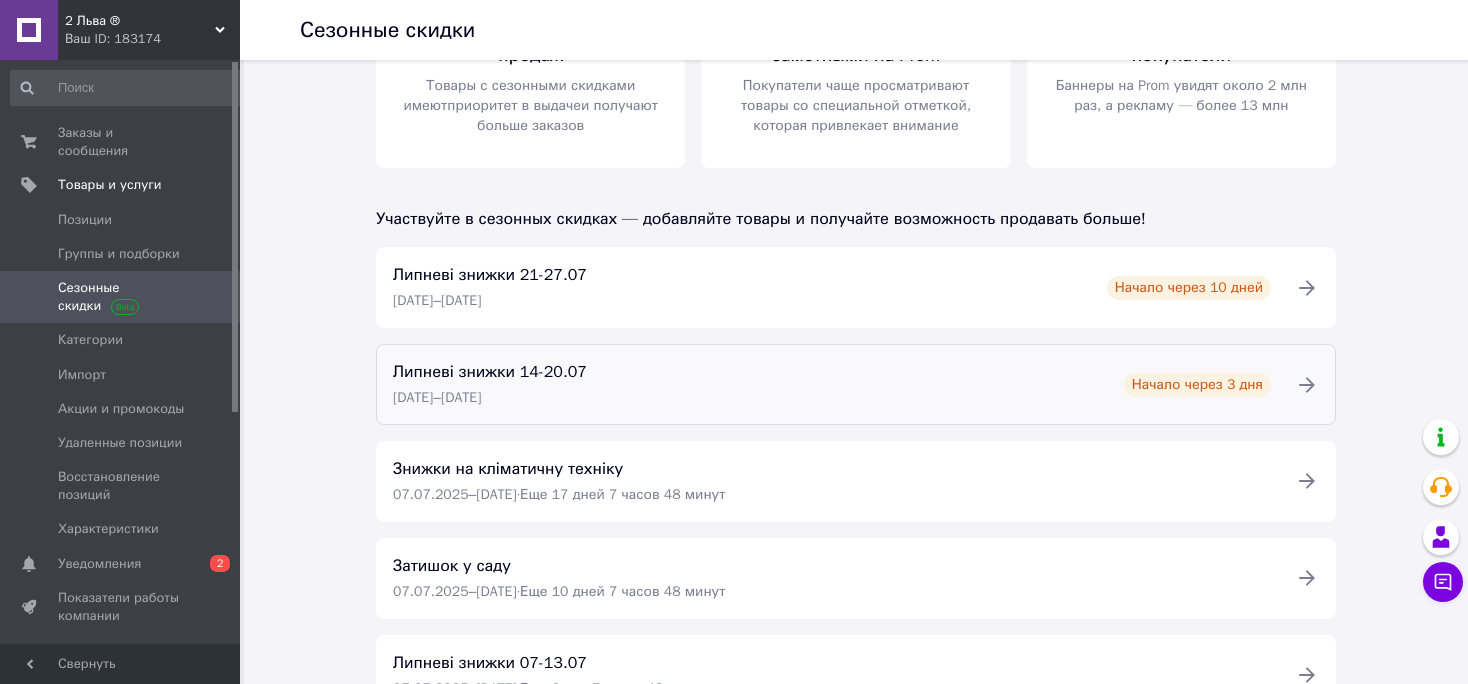 click on "Липневі знижки 14-20.07" at bounding box center [490, 372] 